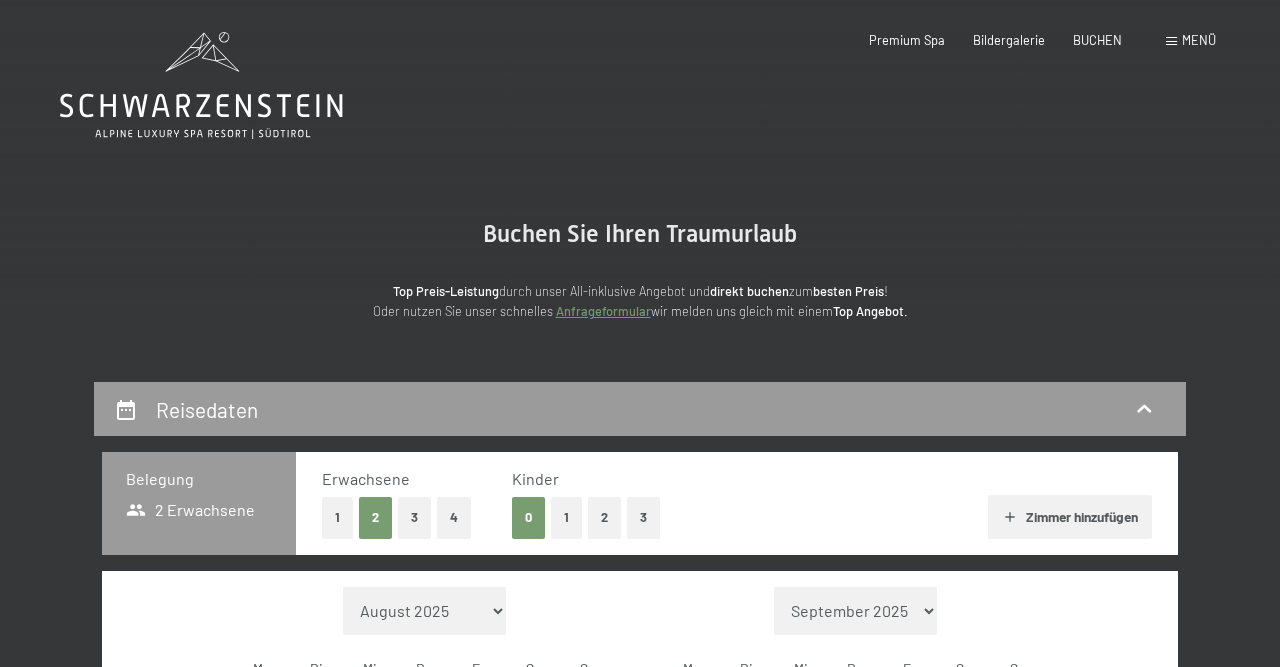 scroll, scrollTop: 0, scrollLeft: 0, axis: both 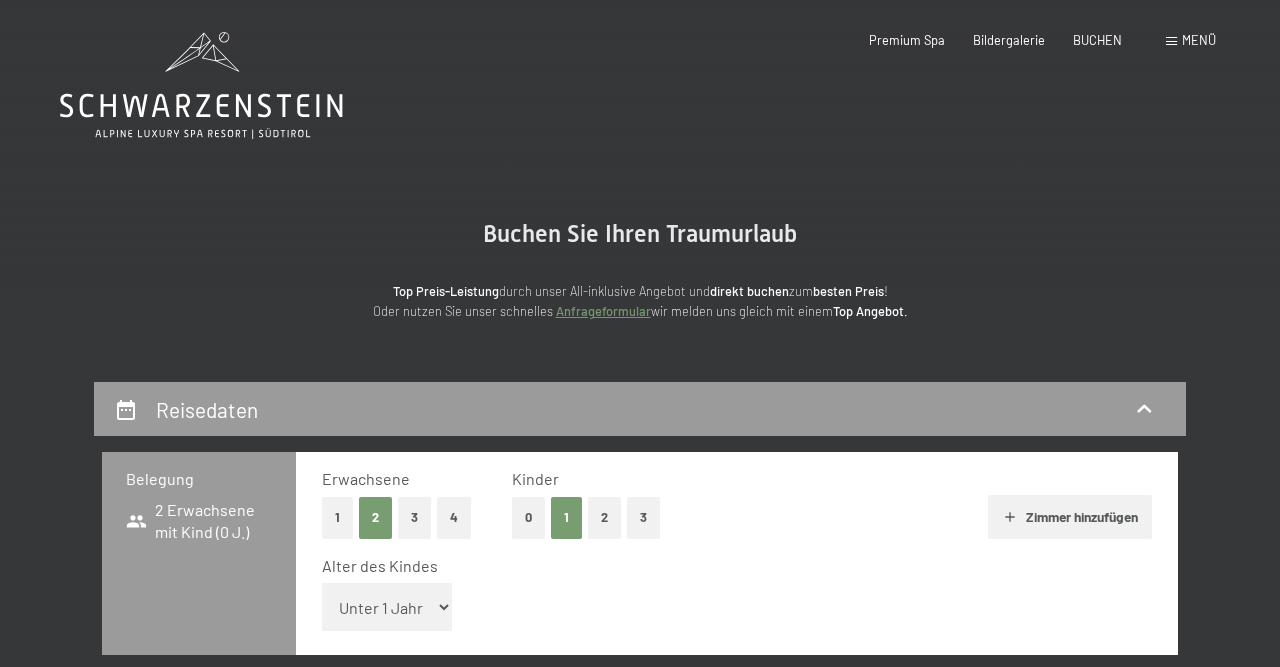 click on "Unter 1 Jahr 1 Jahr 2 Jahre 3 Jahre 4 Jahre 5 Jahre 6 Jahre 7 Jahre 8 Jahre 9 Jahre 10 Jahre 11 Jahre 12 Jahre 13 Jahre 14 Jahre 15 Jahre 16 Jahre 17 Jahre" at bounding box center [387, 607] 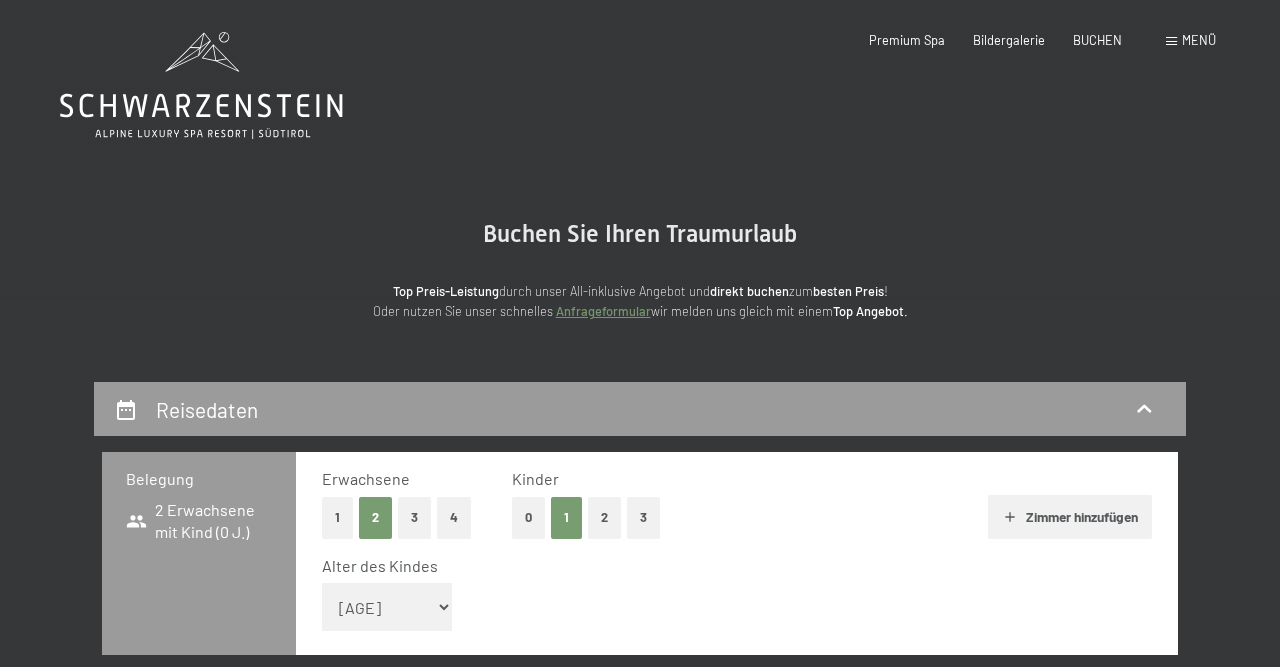 click on "[AGE]" at bounding box center [0, 0] 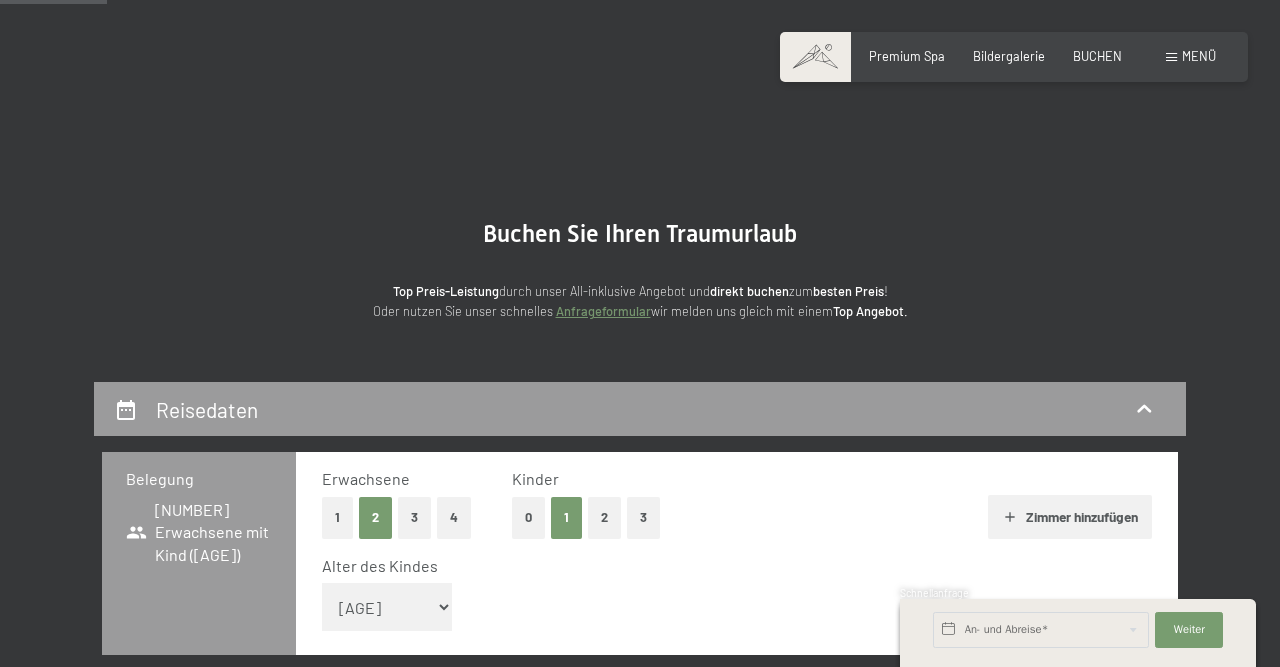 scroll, scrollTop: 628, scrollLeft: 0, axis: vertical 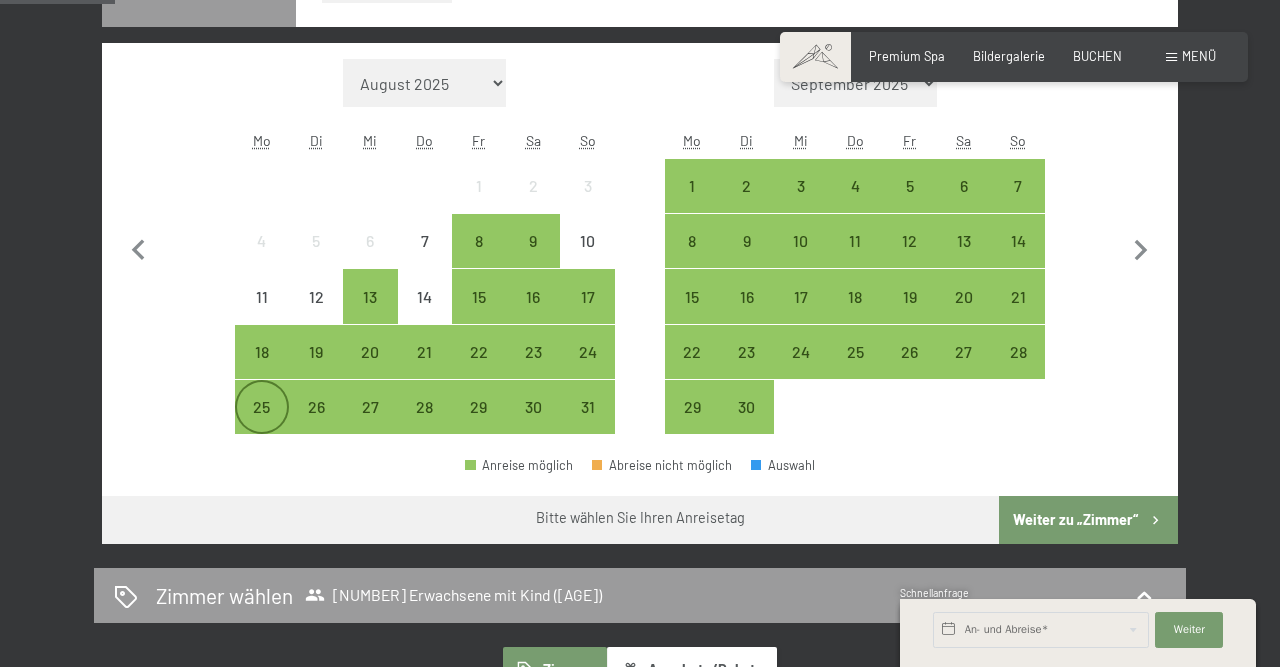 click on "25" at bounding box center (262, 424) 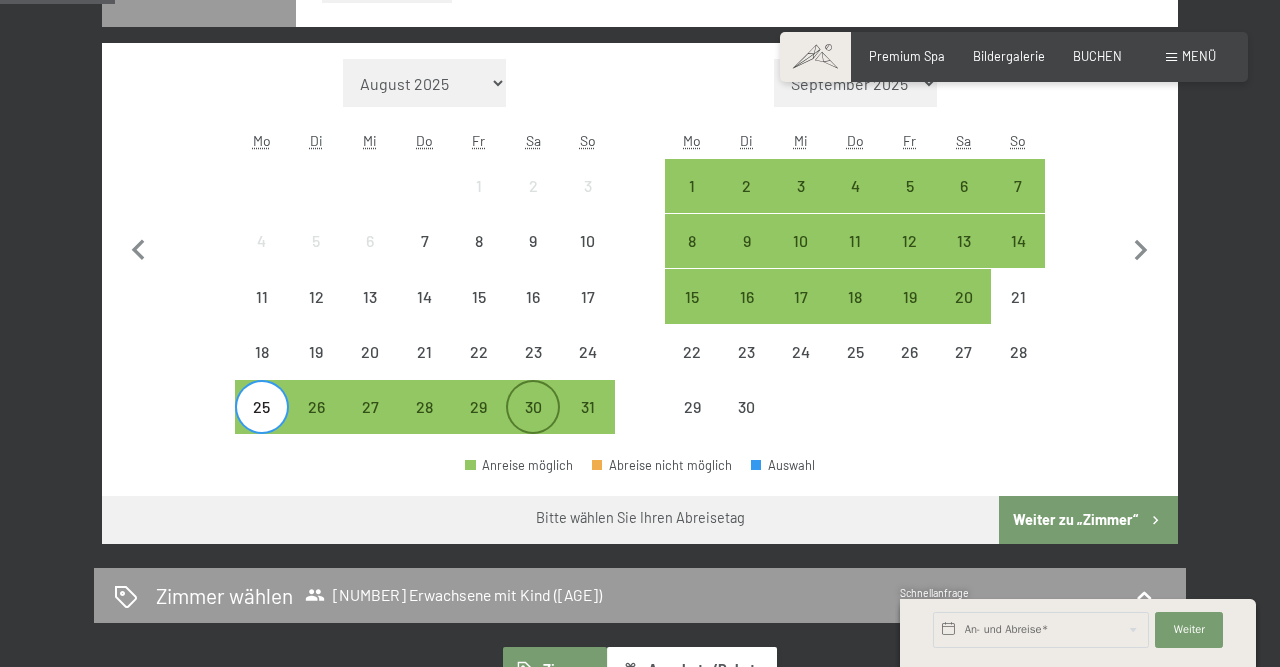 click on "30" at bounding box center (533, 424) 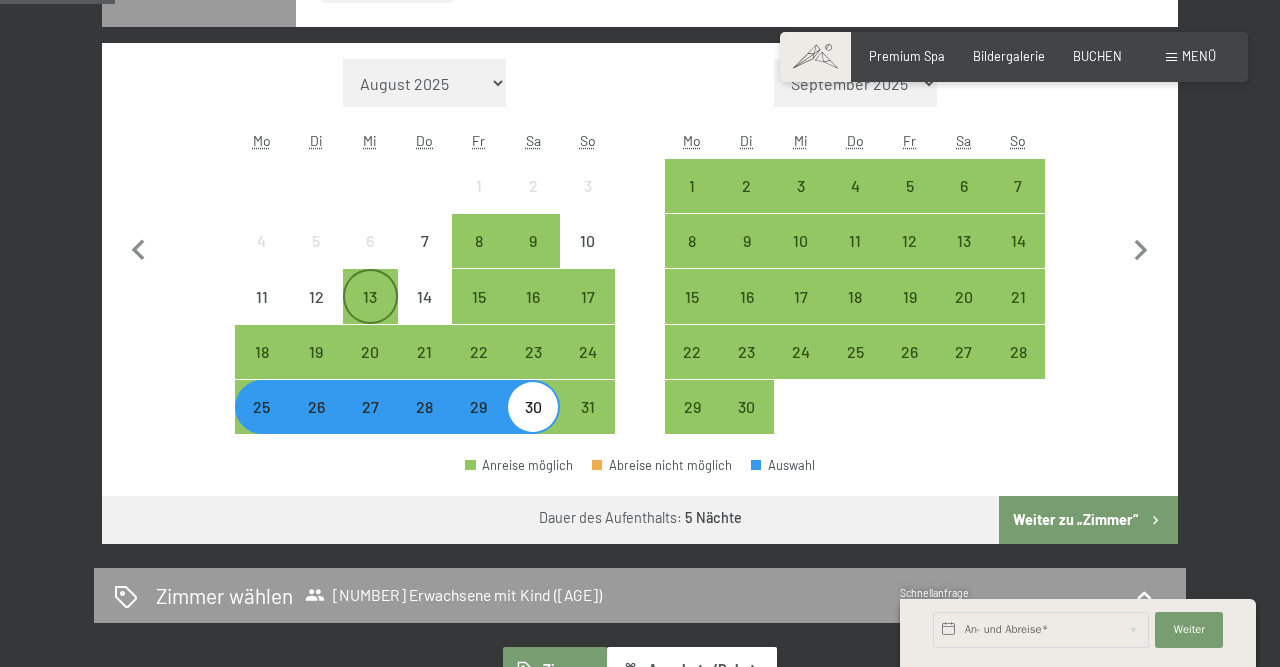 click on "13" at bounding box center [370, 296] 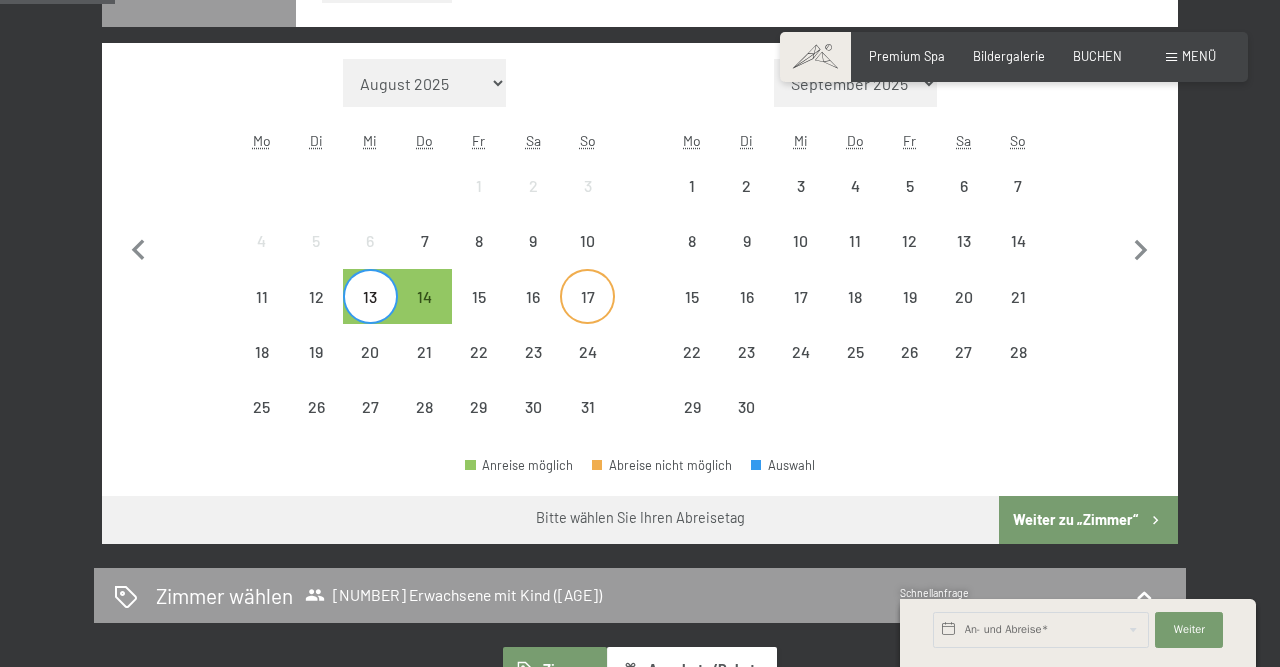 click on "17" at bounding box center (587, 314) 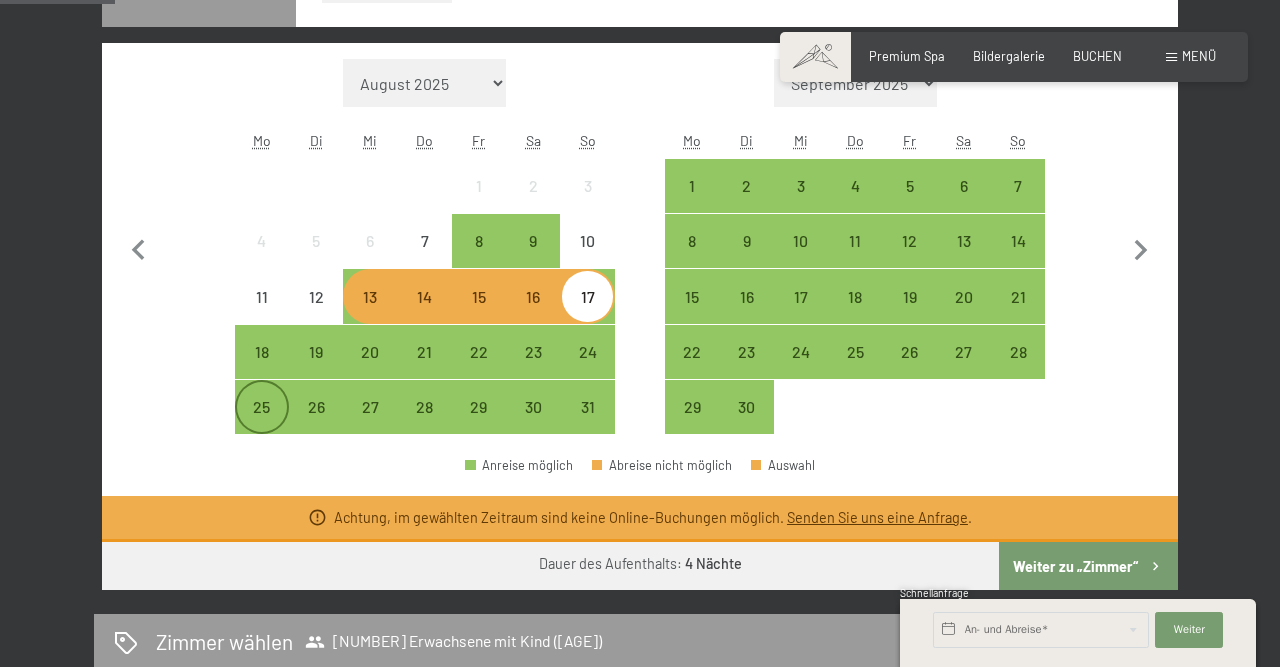 click on "25" at bounding box center (262, 424) 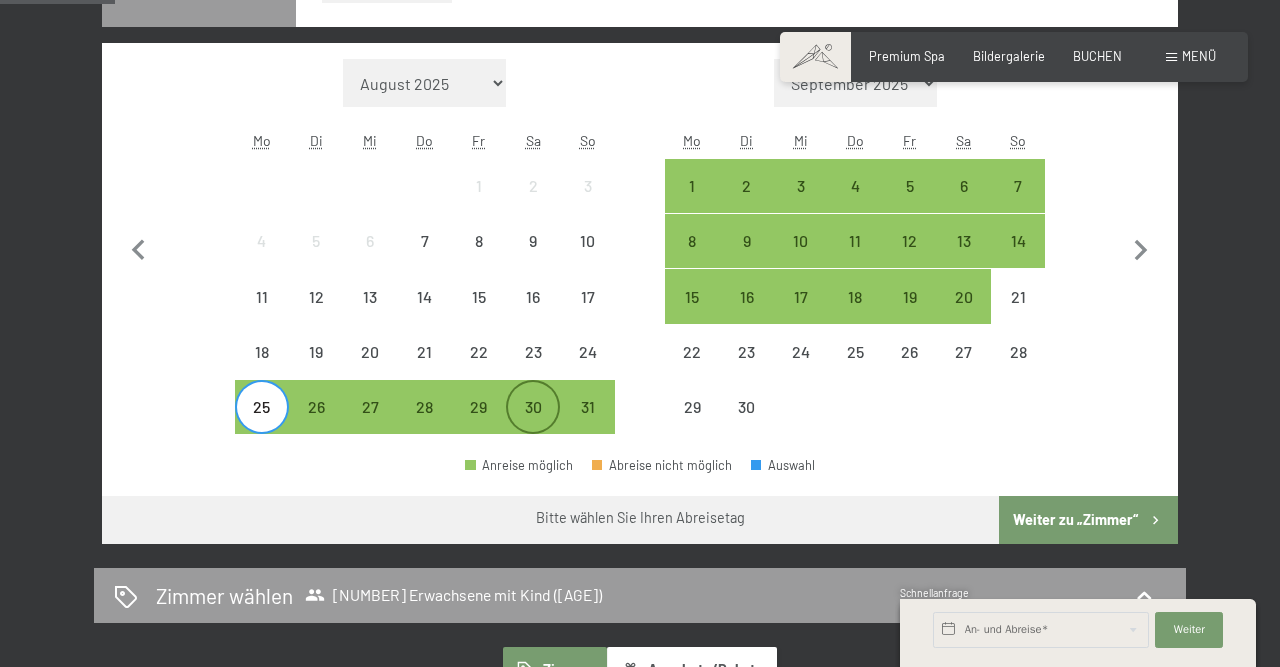 click on "30" at bounding box center (533, 424) 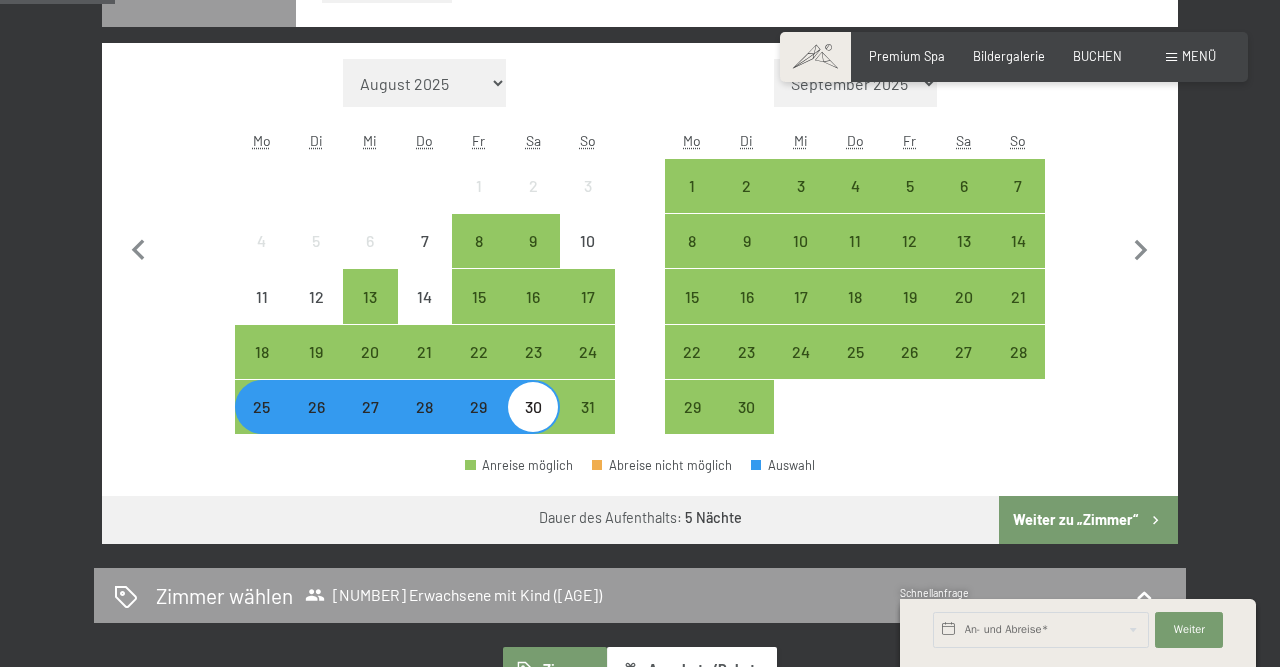 click on "Weiter zu „Zimmer“" at bounding box center [1088, 520] 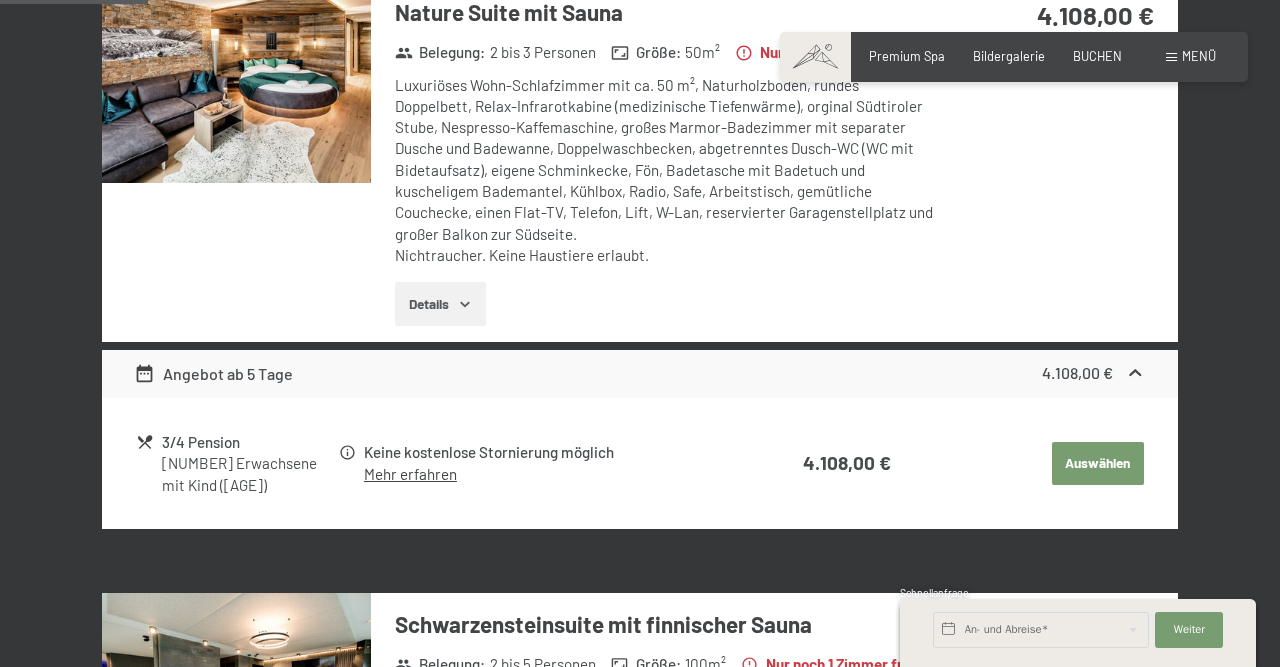 scroll, scrollTop: 382, scrollLeft: 0, axis: vertical 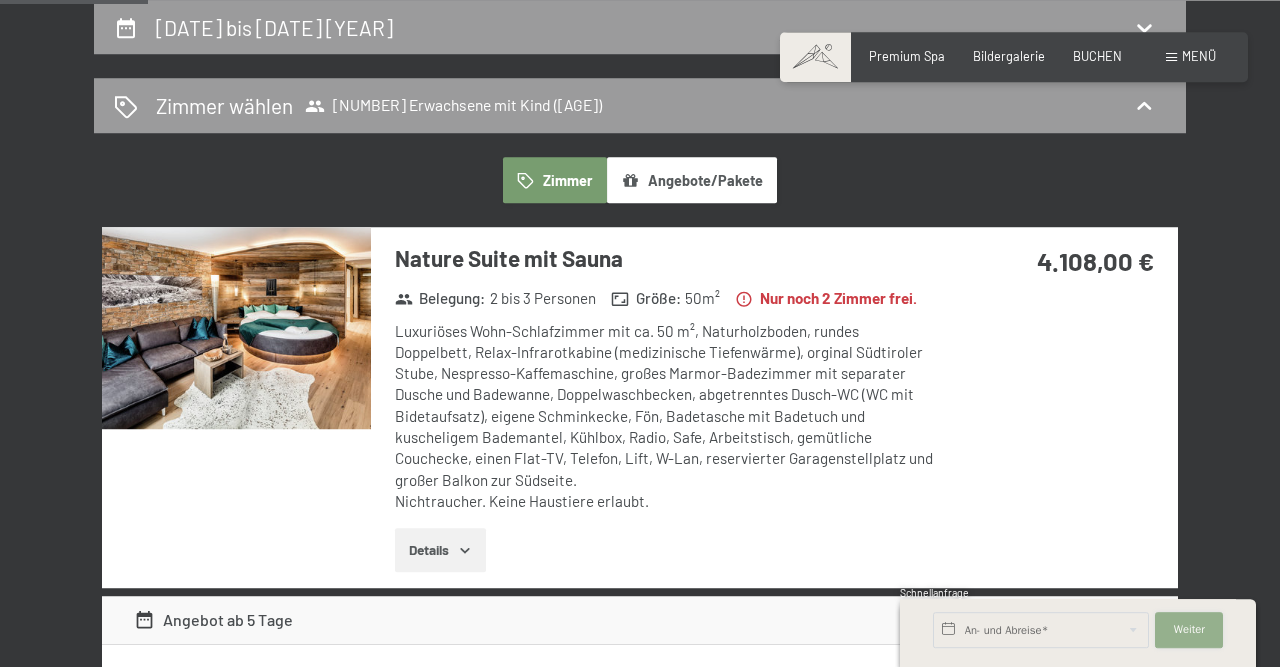 click on "Weiter Adressfelder ausblenden" at bounding box center (1189, 630) 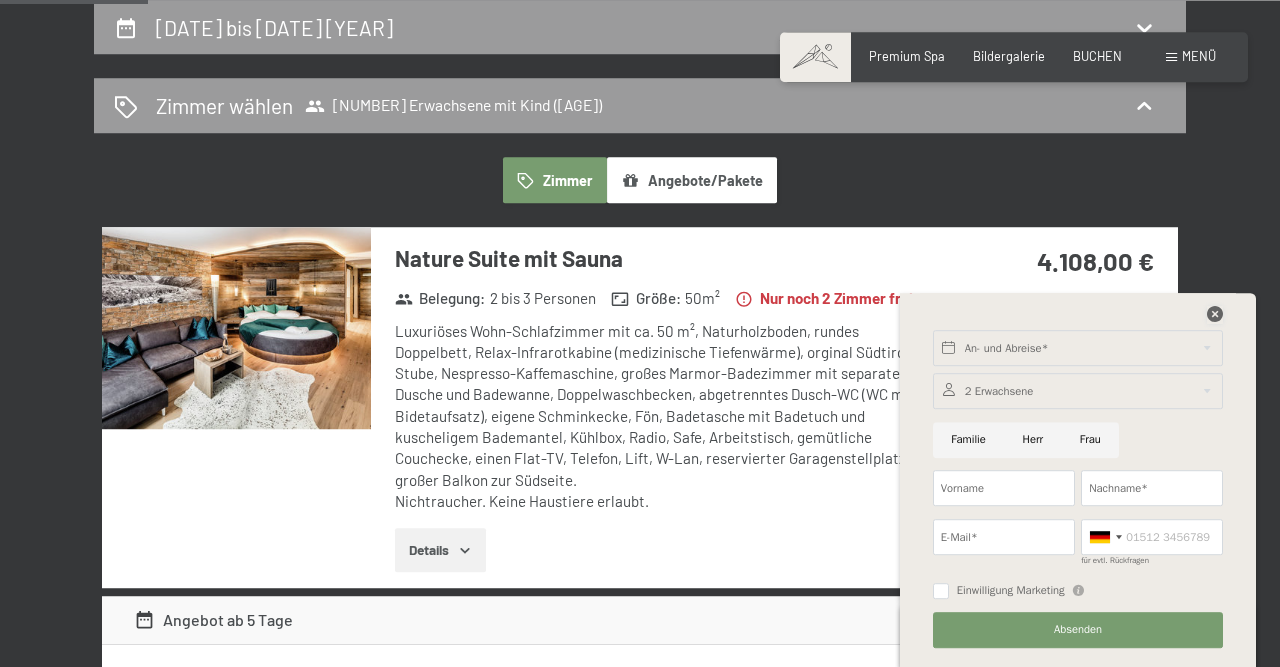 click at bounding box center [1215, 314] 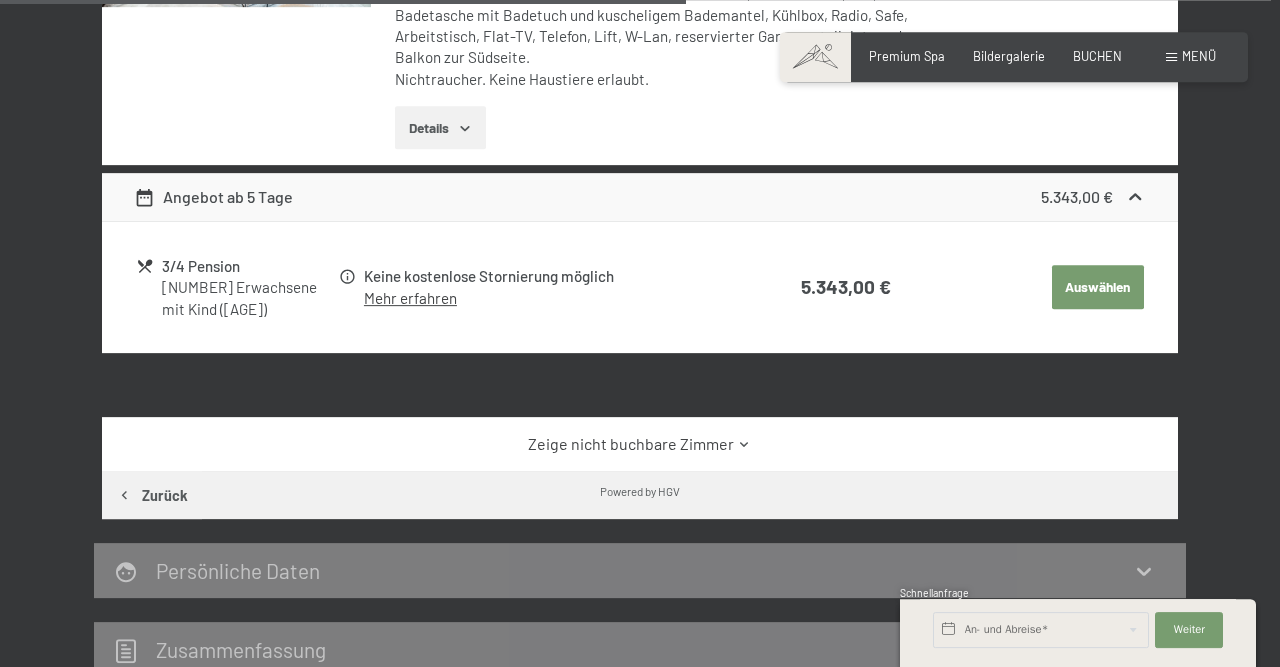 scroll, scrollTop: 1422, scrollLeft: 0, axis: vertical 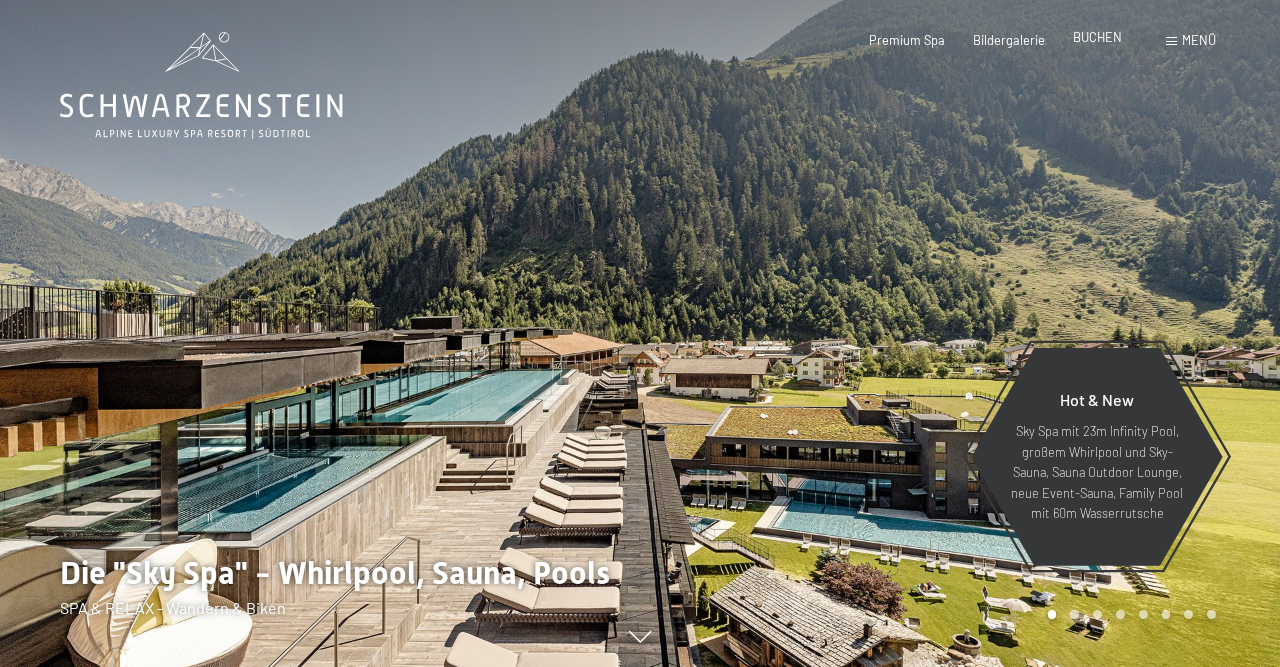 click on "BUCHEN" at bounding box center [1097, 37] 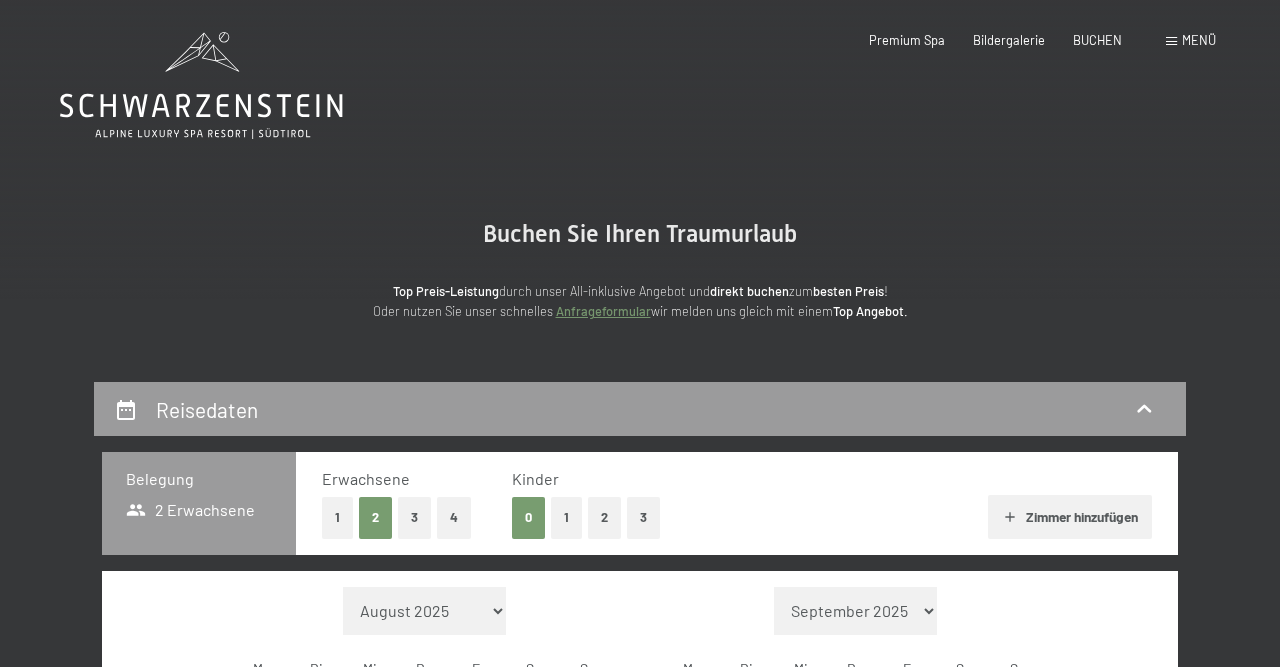 scroll, scrollTop: 0, scrollLeft: 0, axis: both 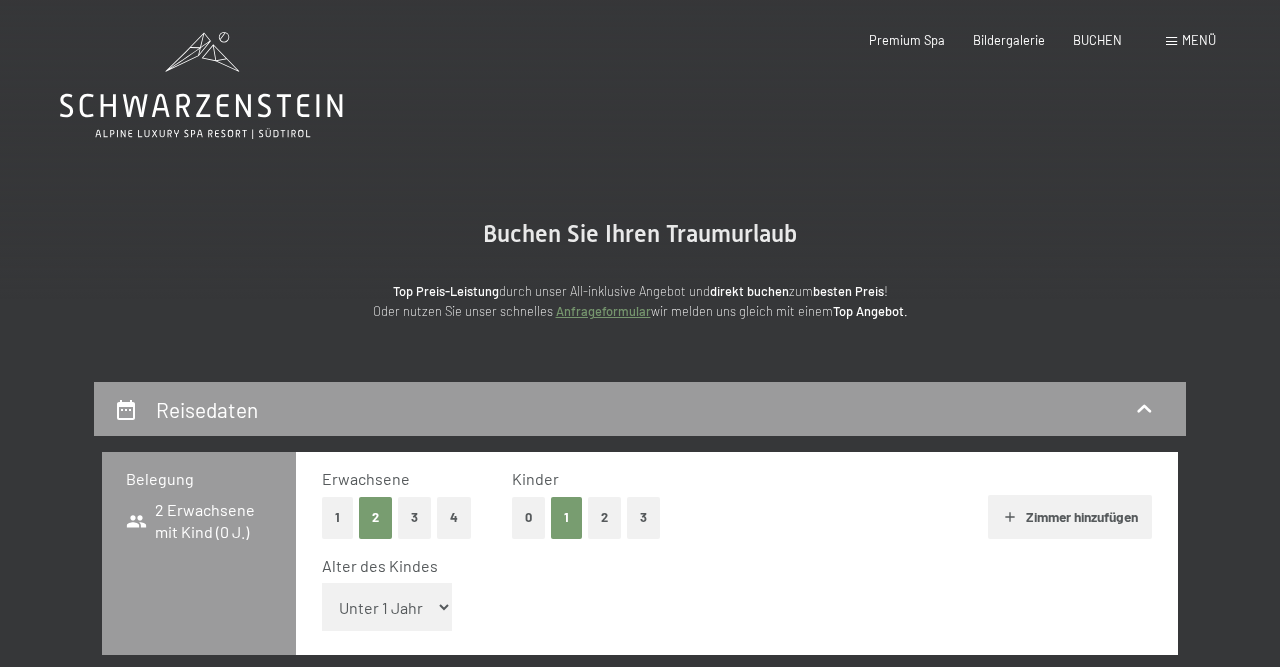 click on "Unter 1 Jahr 1 Jahr 2 Jahre 3 Jahre 4 Jahre 5 Jahre 6 Jahre 7 Jahre 8 Jahre 9 Jahre 10 Jahre 11 Jahre 12 Jahre 13 Jahre 14 Jahre 15 Jahre 16 Jahre 17 Jahre" at bounding box center [387, 607] 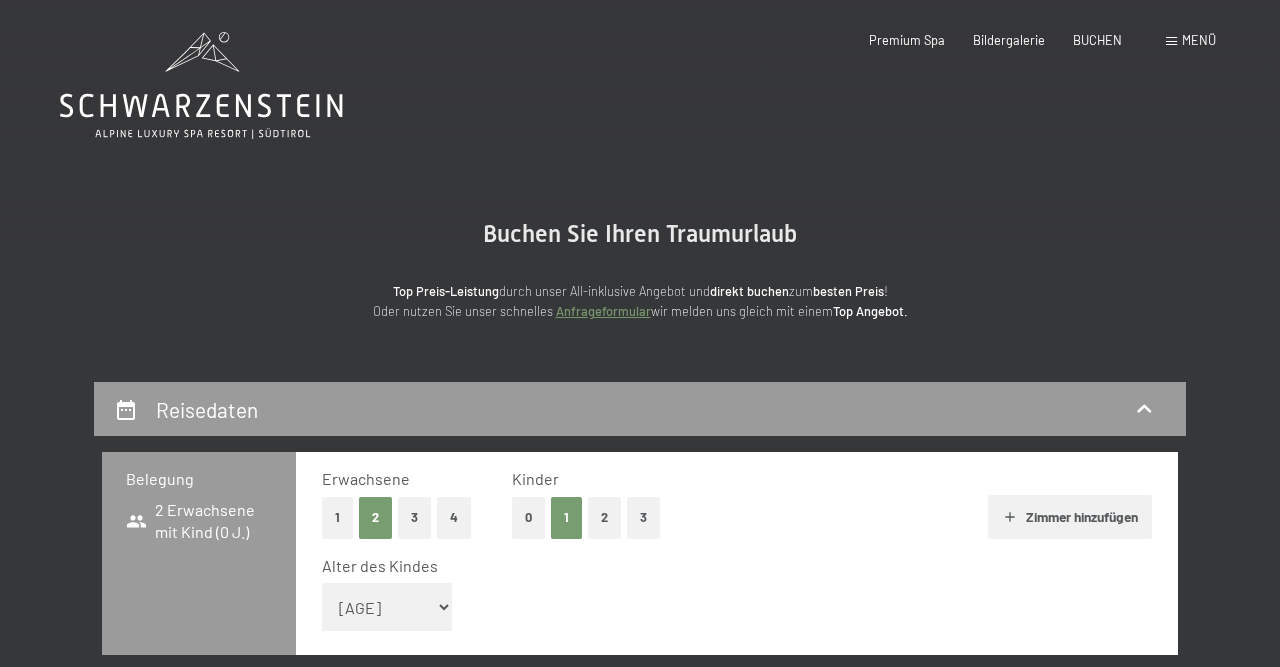 click on "[AGE]" at bounding box center [0, 0] 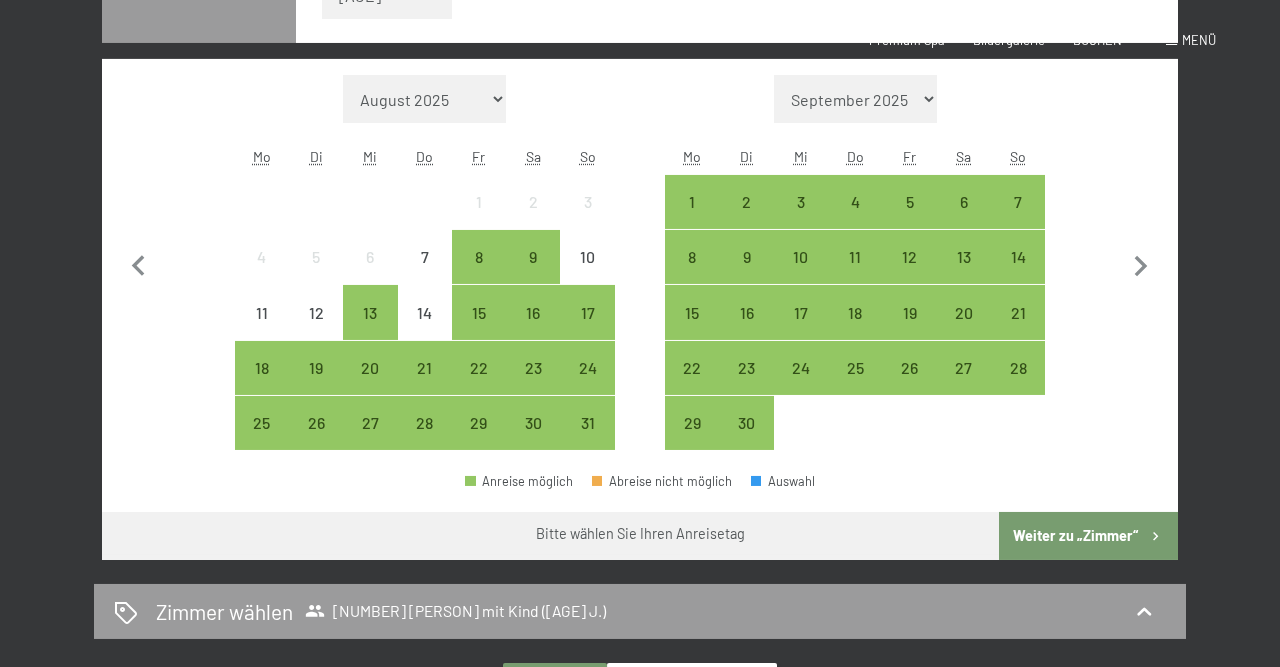 scroll, scrollTop: 628, scrollLeft: 0, axis: vertical 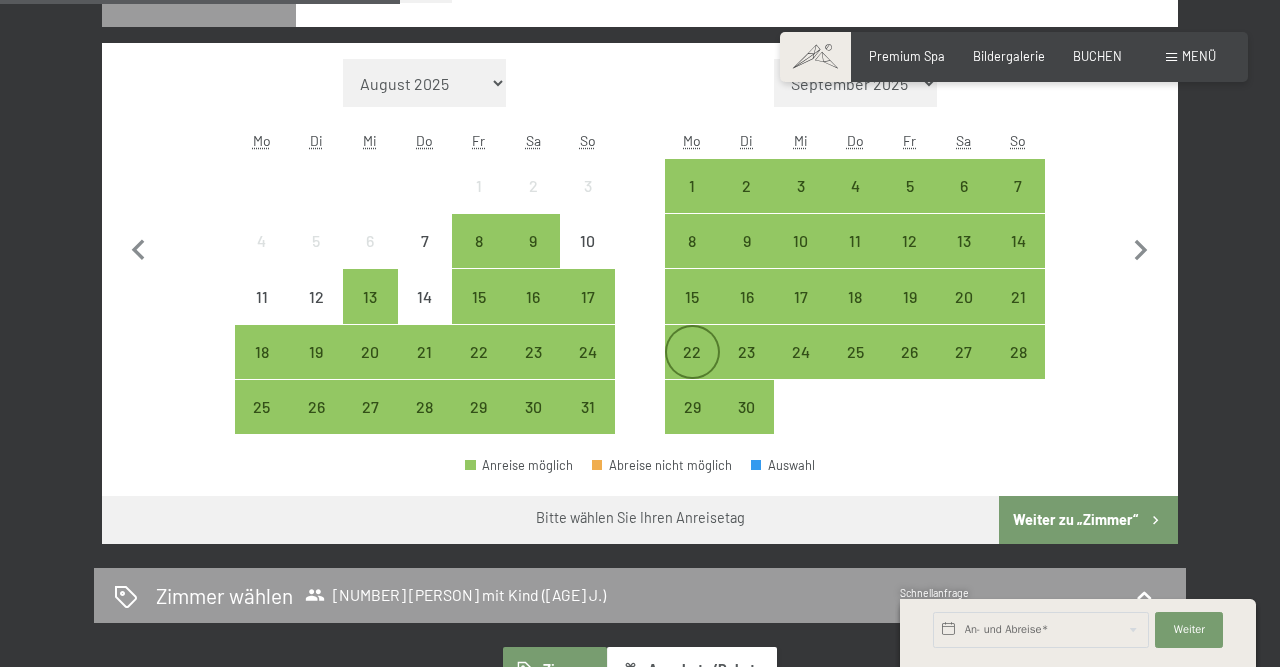 click on "22" at bounding box center (692, 369) 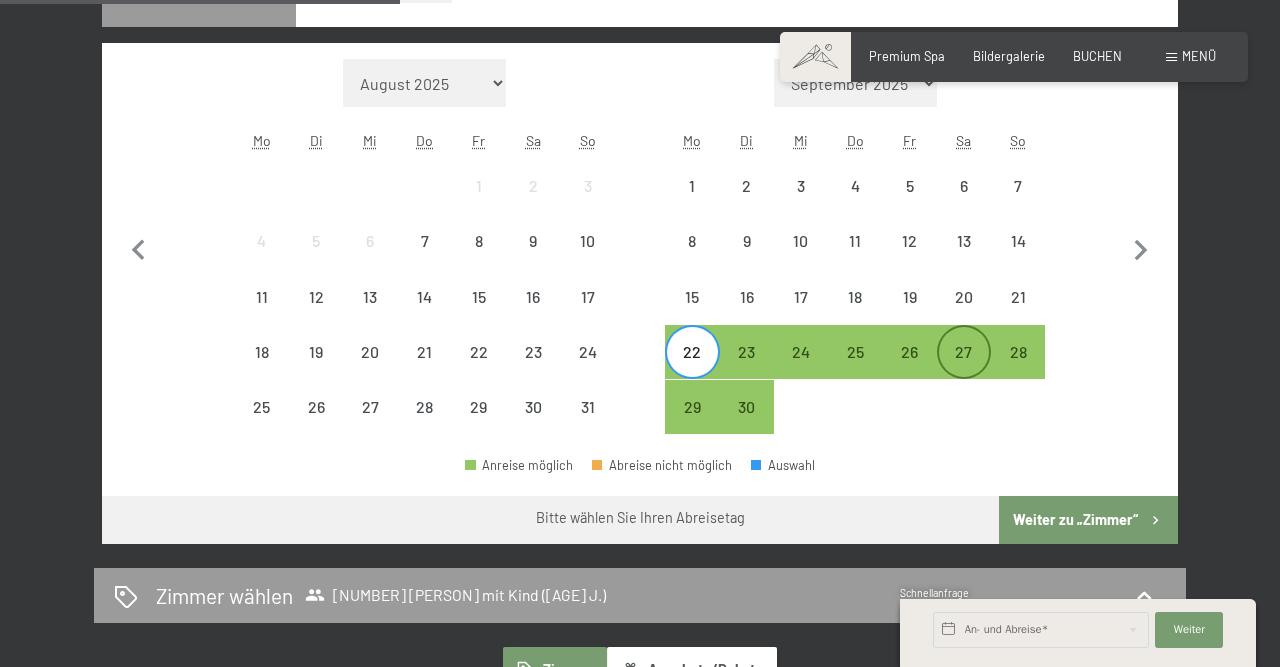 click on "27" at bounding box center [964, 369] 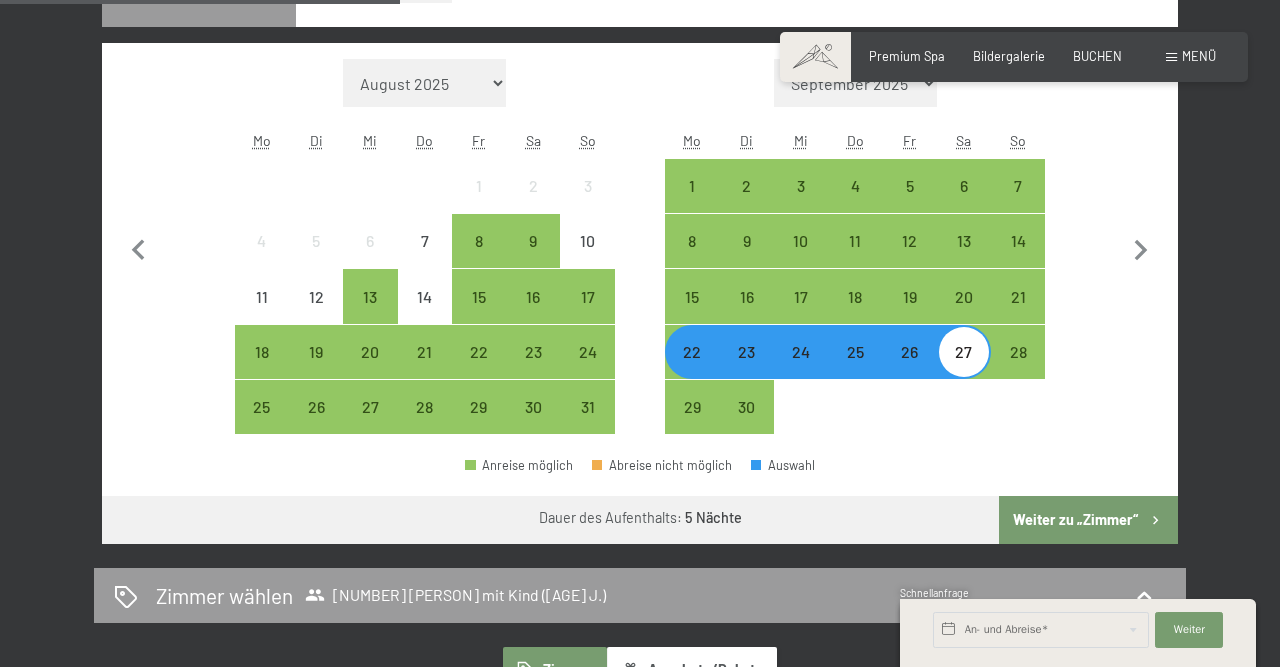 click on "Weiter zu „Zimmer“" at bounding box center [1088, 520] 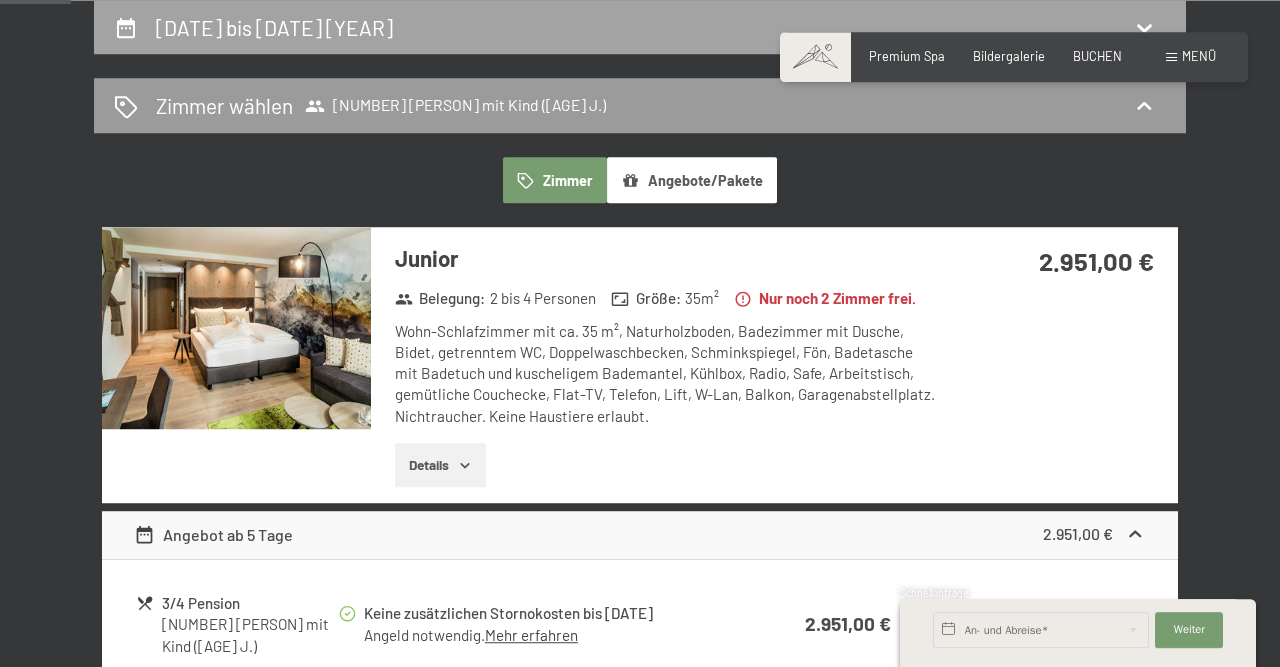 click on "[DATE] bis [DATE] [YEAR]" at bounding box center (274, 27) 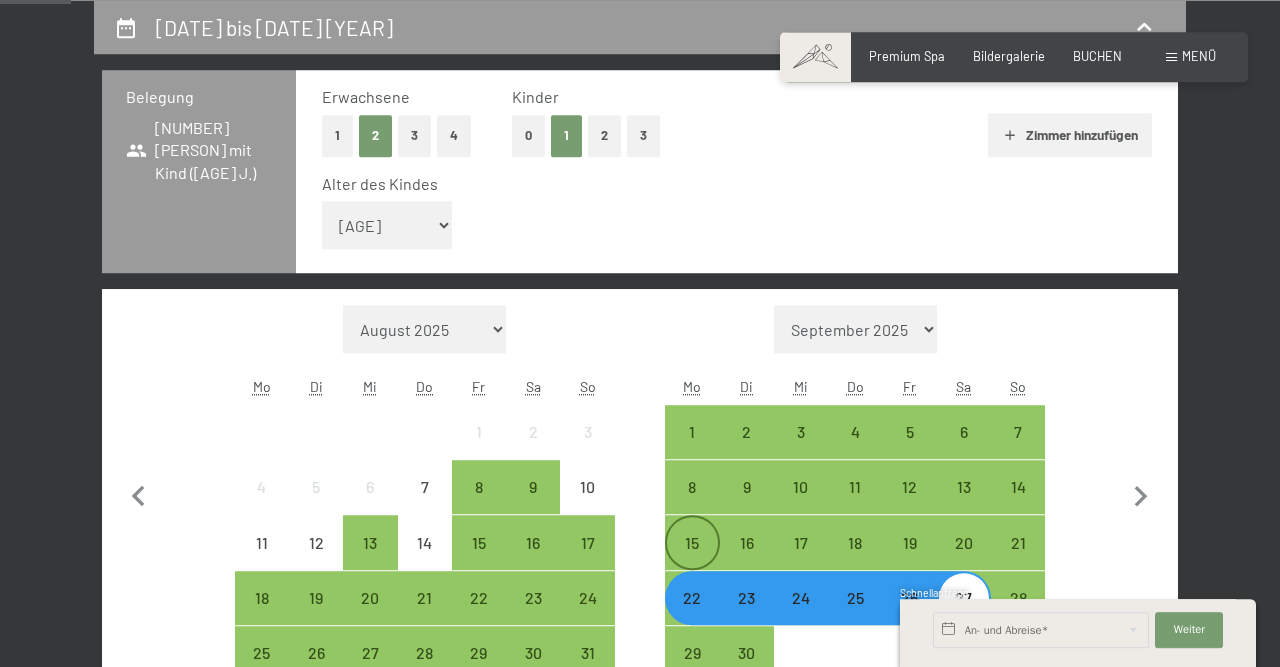 click on "15" at bounding box center (692, 560) 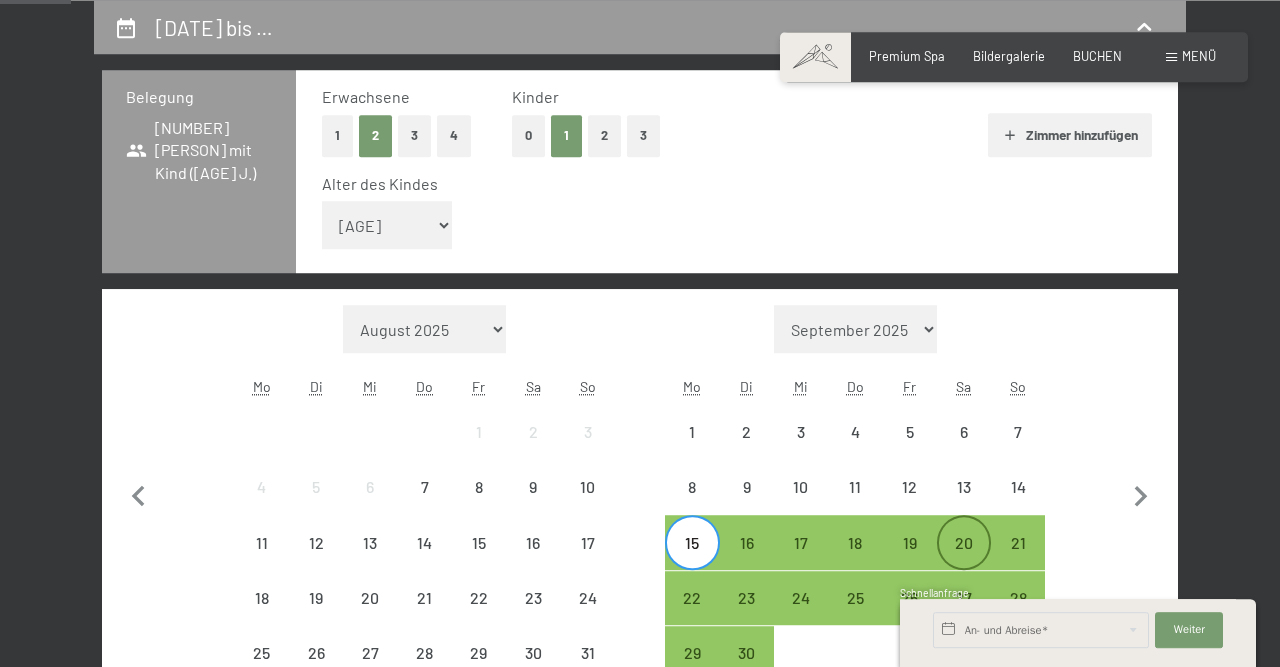 click on "20" at bounding box center (964, 560) 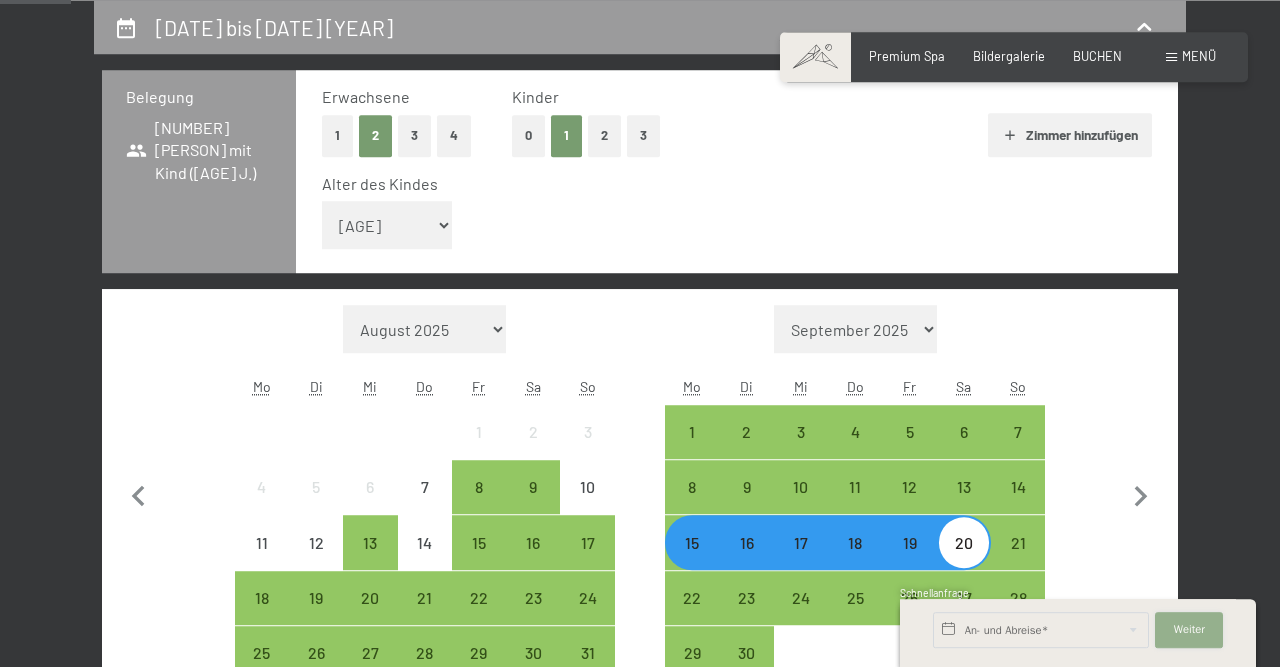 click on "Weiter" at bounding box center [1189, 630] 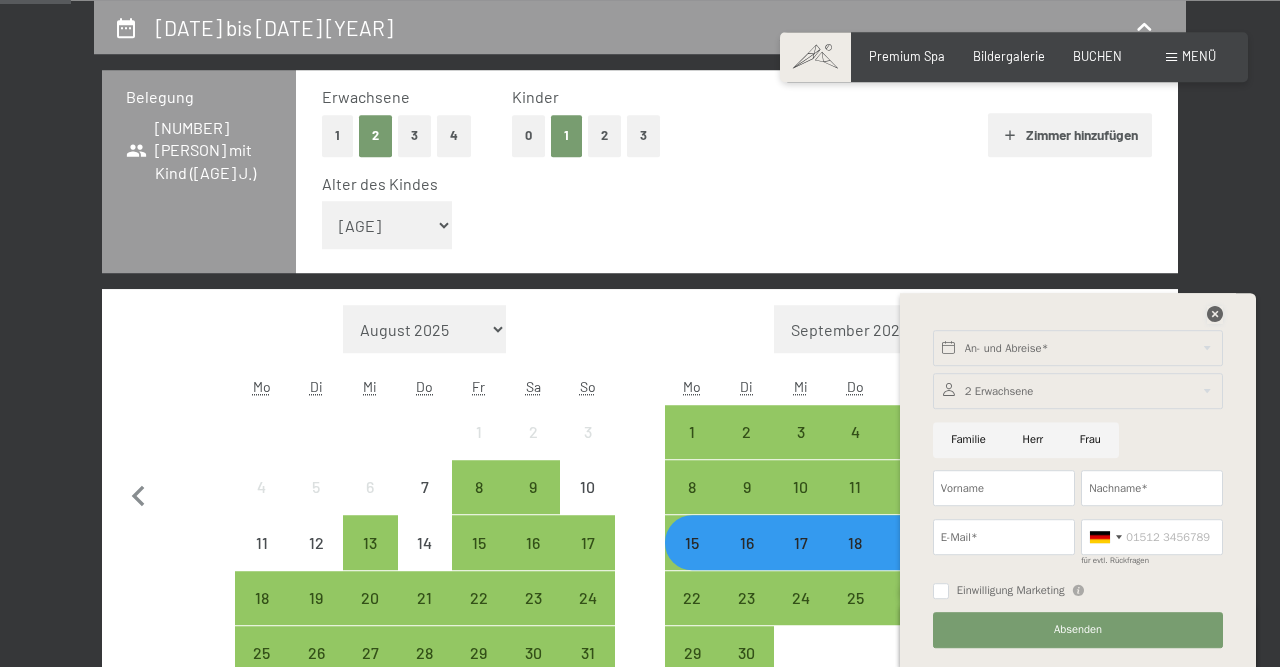 click at bounding box center (1215, 314) 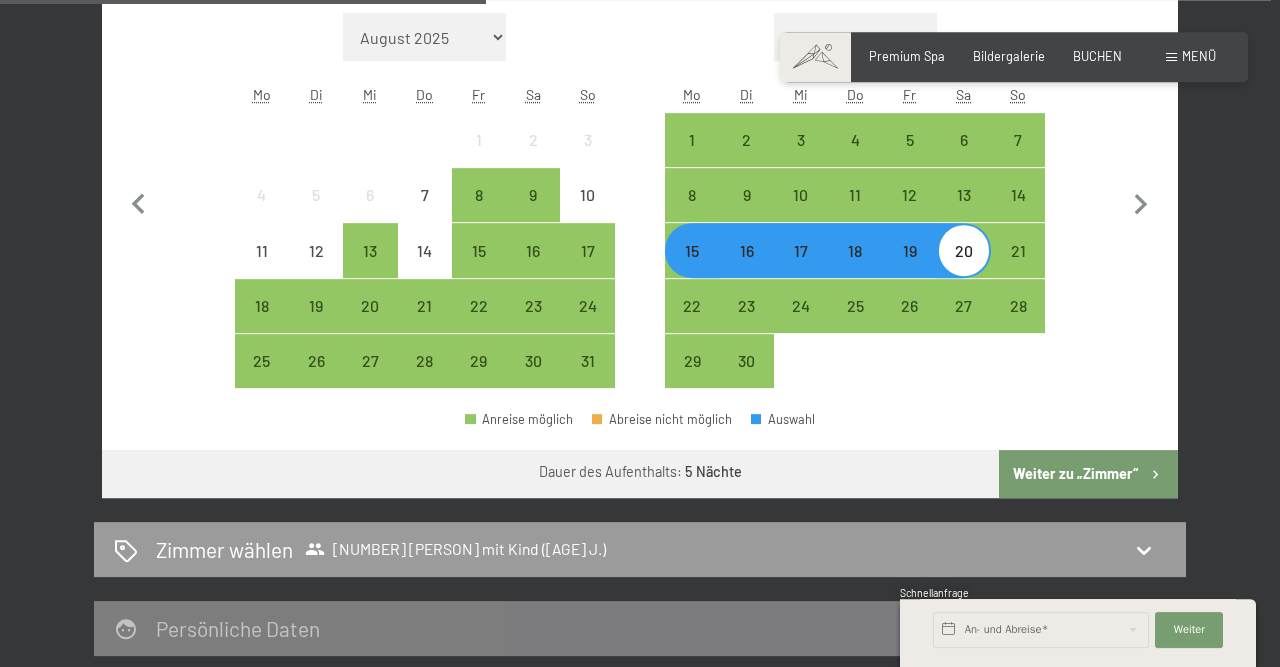 scroll, scrollTop: 746, scrollLeft: 0, axis: vertical 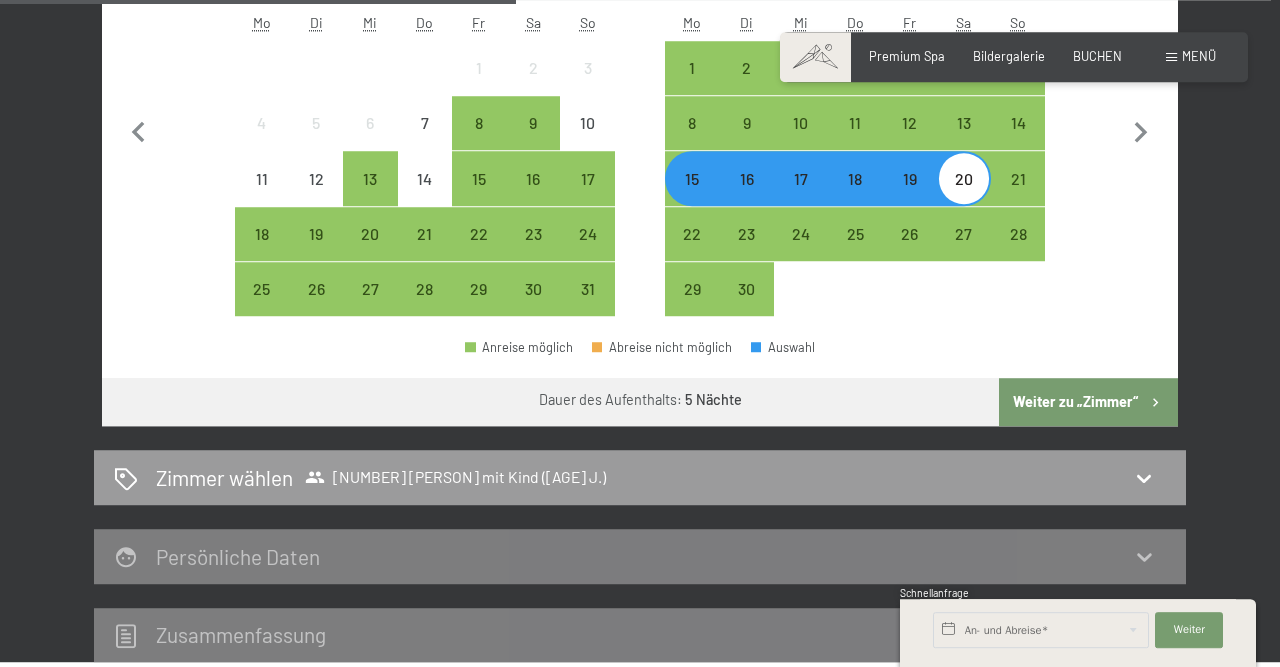 click on "Weiter zu „Zimmer“" at bounding box center [1088, 402] 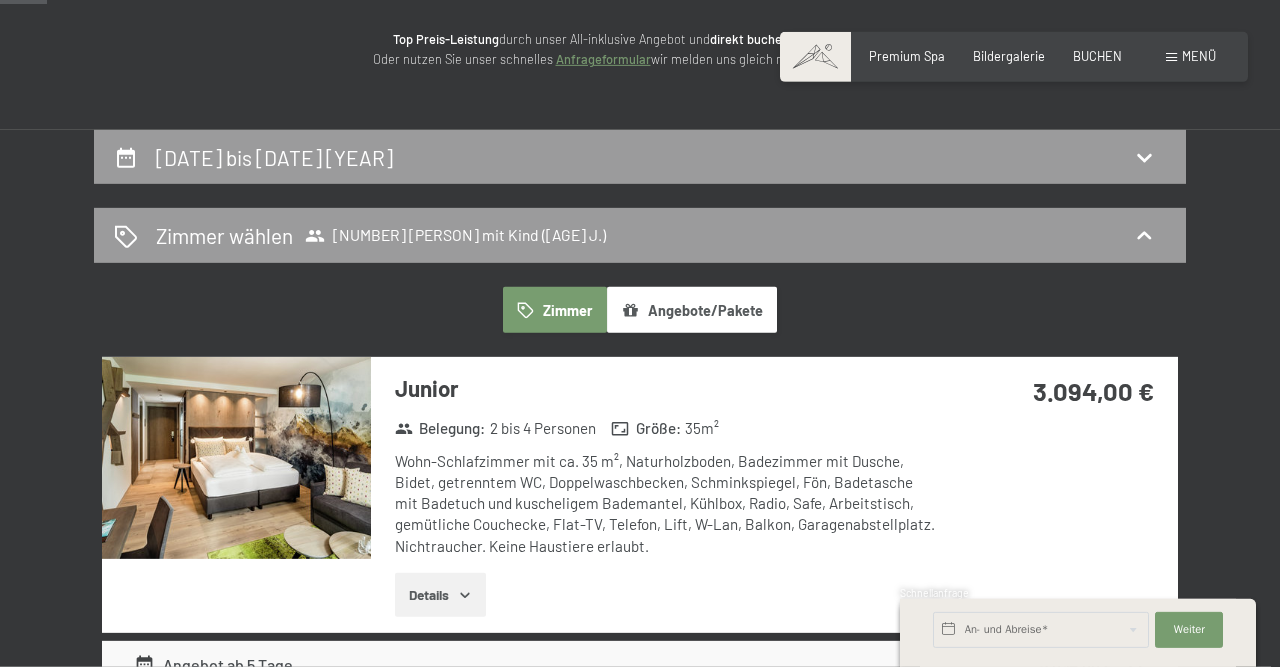 scroll, scrollTop: 226, scrollLeft: 0, axis: vertical 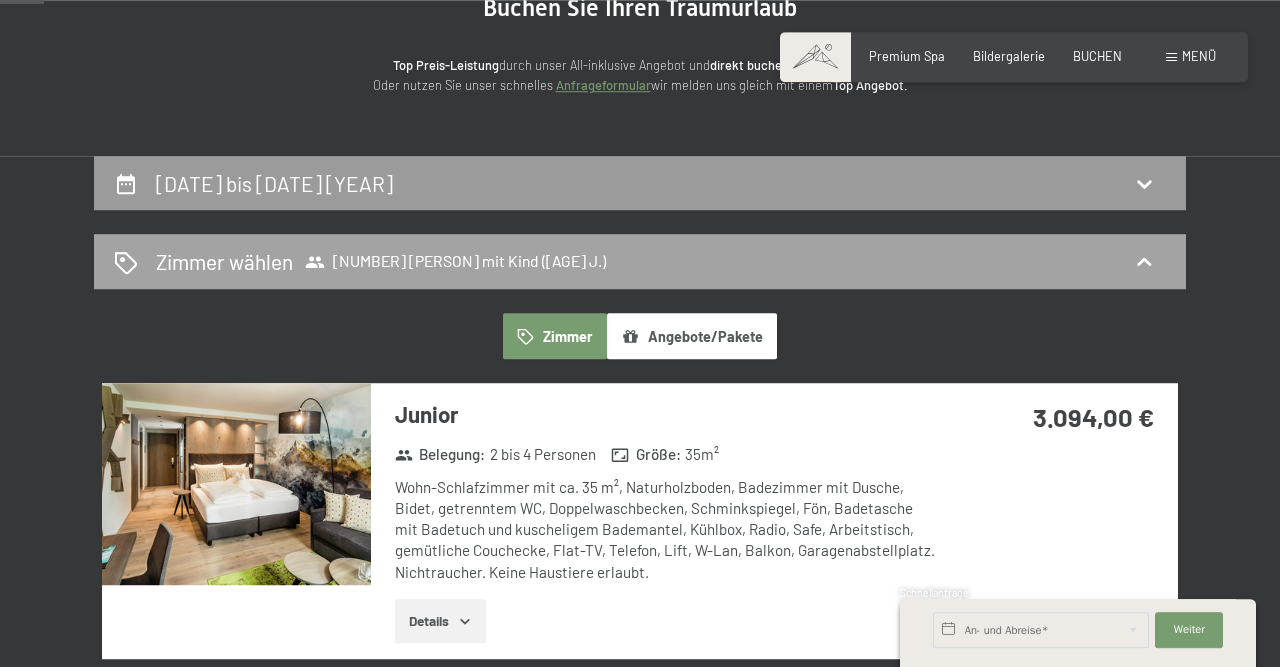 click on "Zimmer wählen [NUMBER] [PERSON] mit Kind ([AGE] J.)" at bounding box center [381, 261] 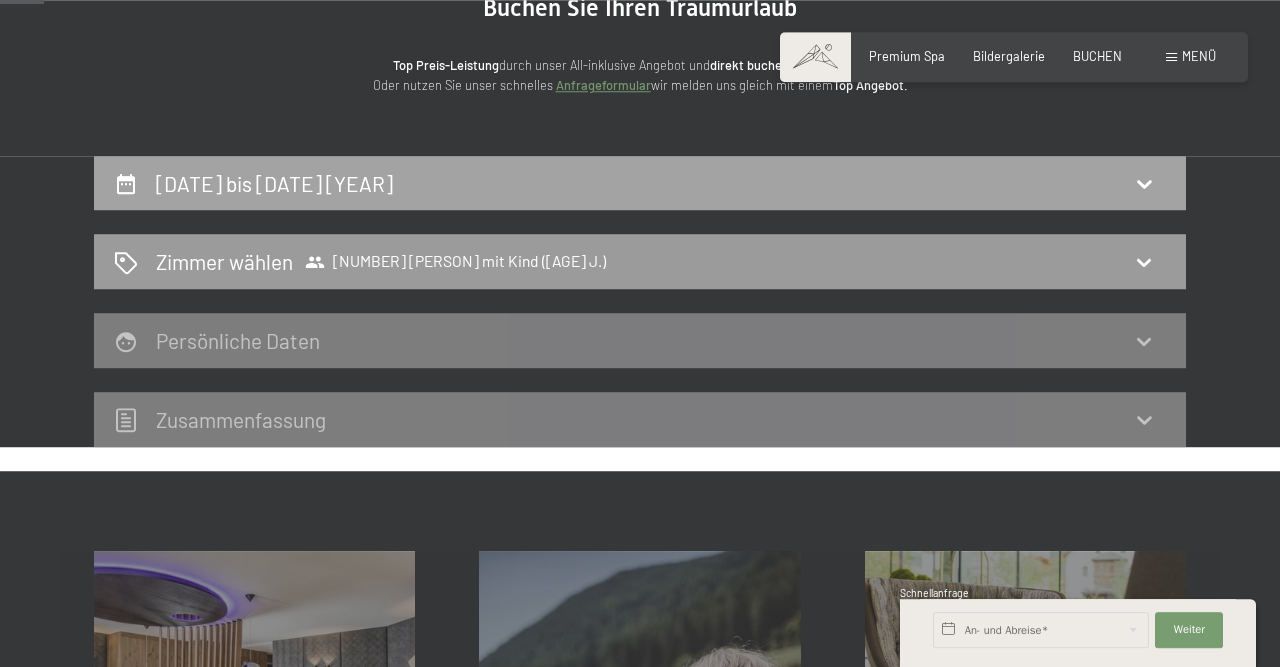 click on "[DATE] bis [DATE] [YEAR]" at bounding box center (278, 183) 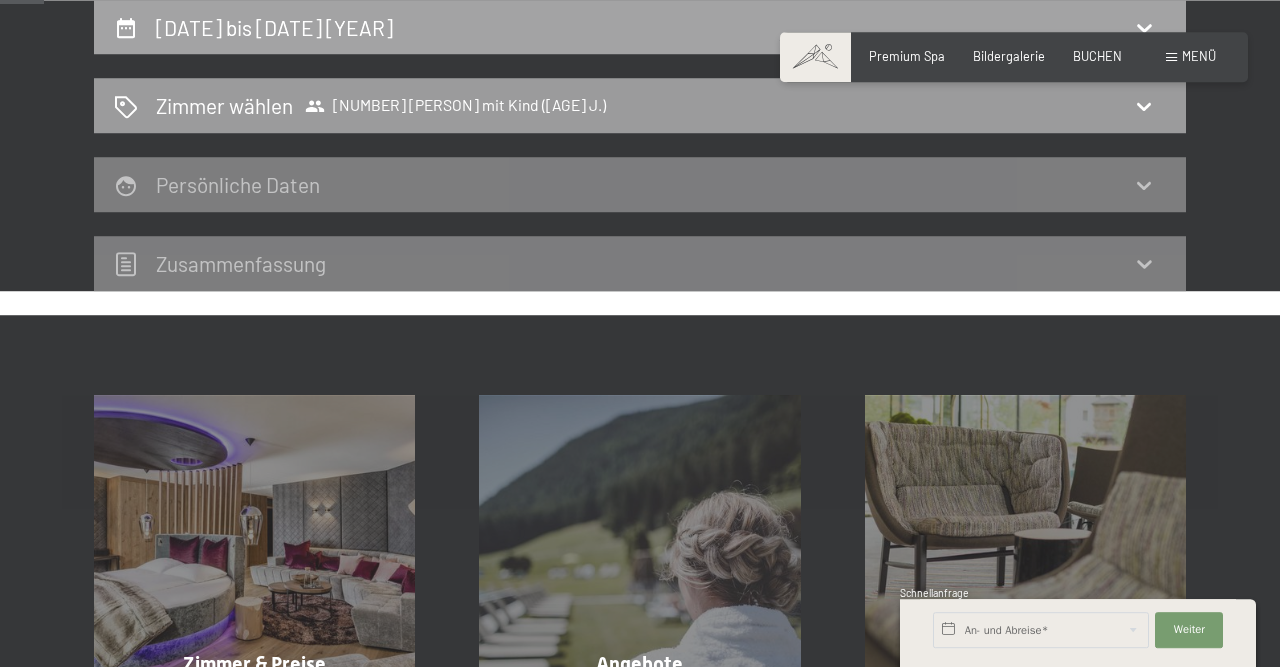 select on "11" 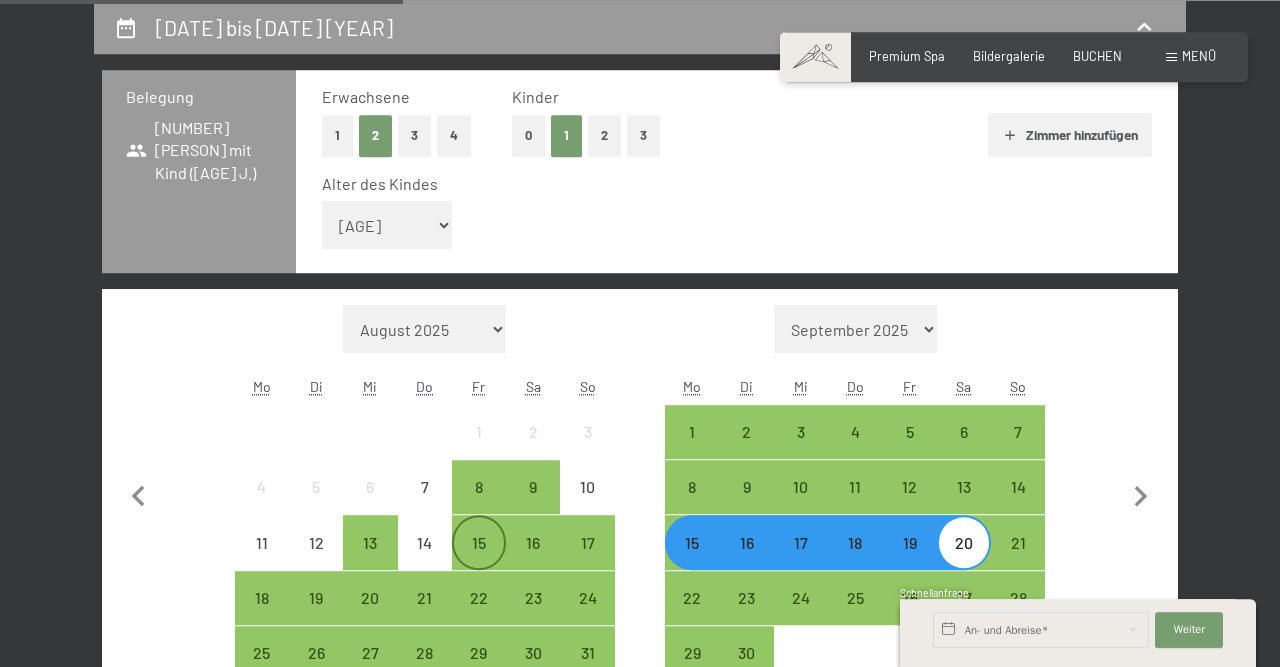 click on "15" at bounding box center (479, 560) 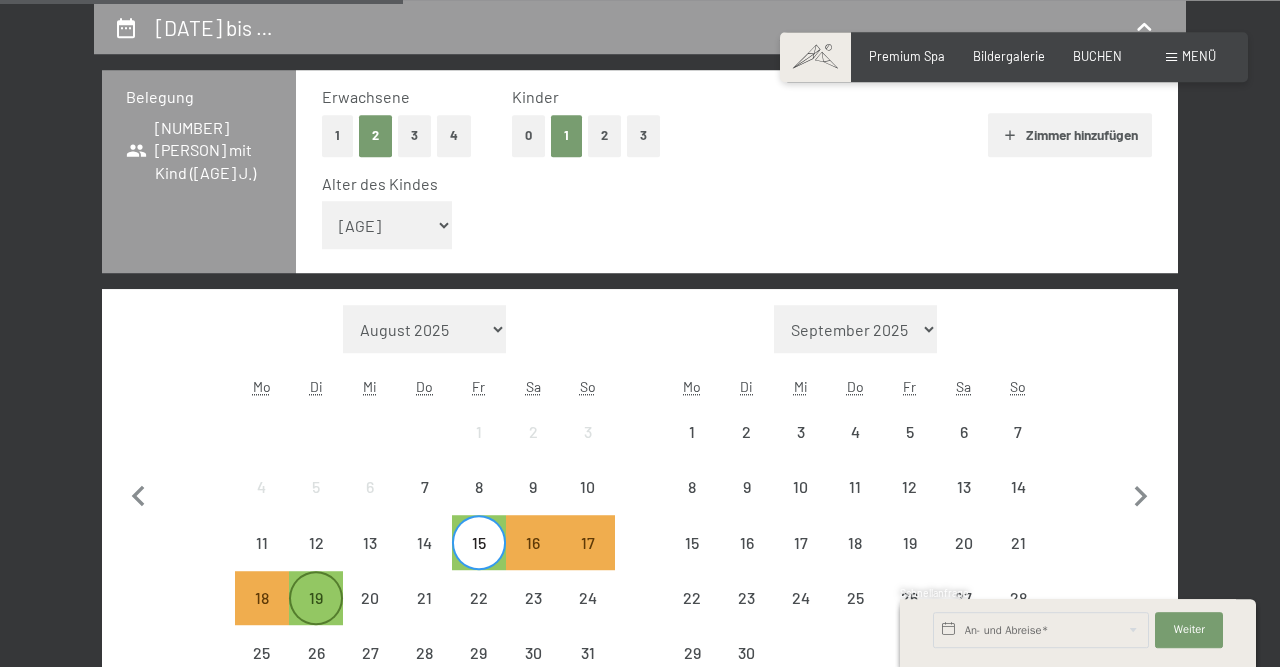 click on "19" at bounding box center [316, 615] 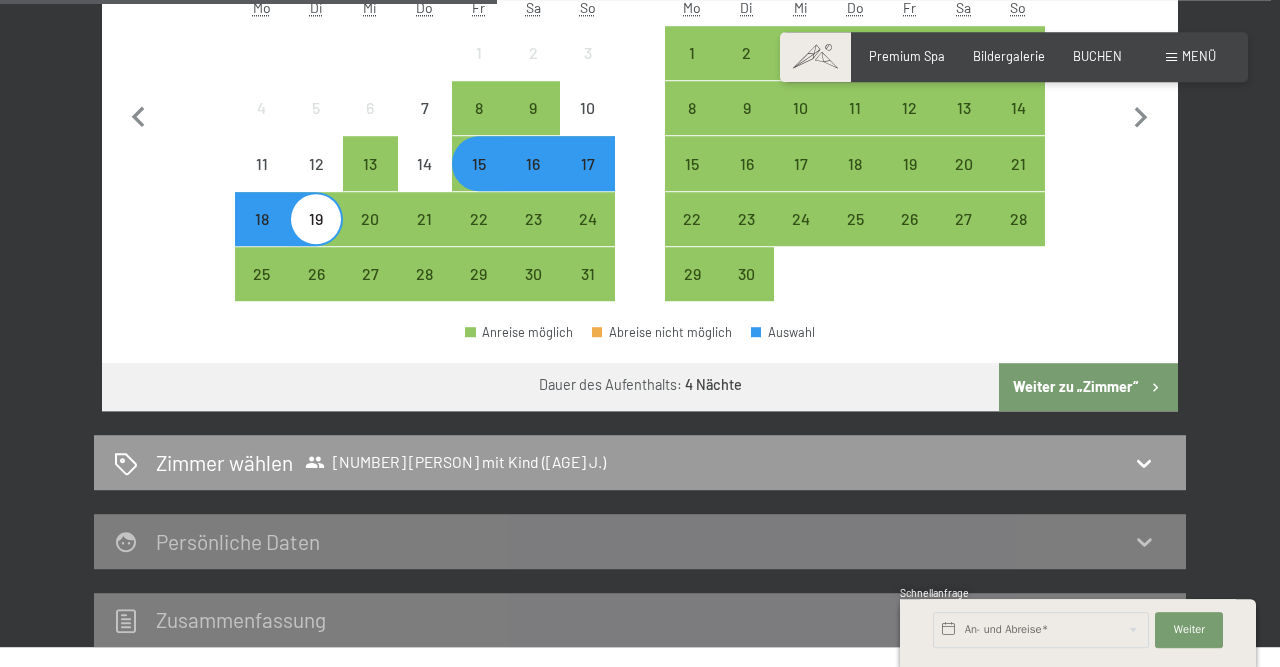 scroll, scrollTop: 798, scrollLeft: 0, axis: vertical 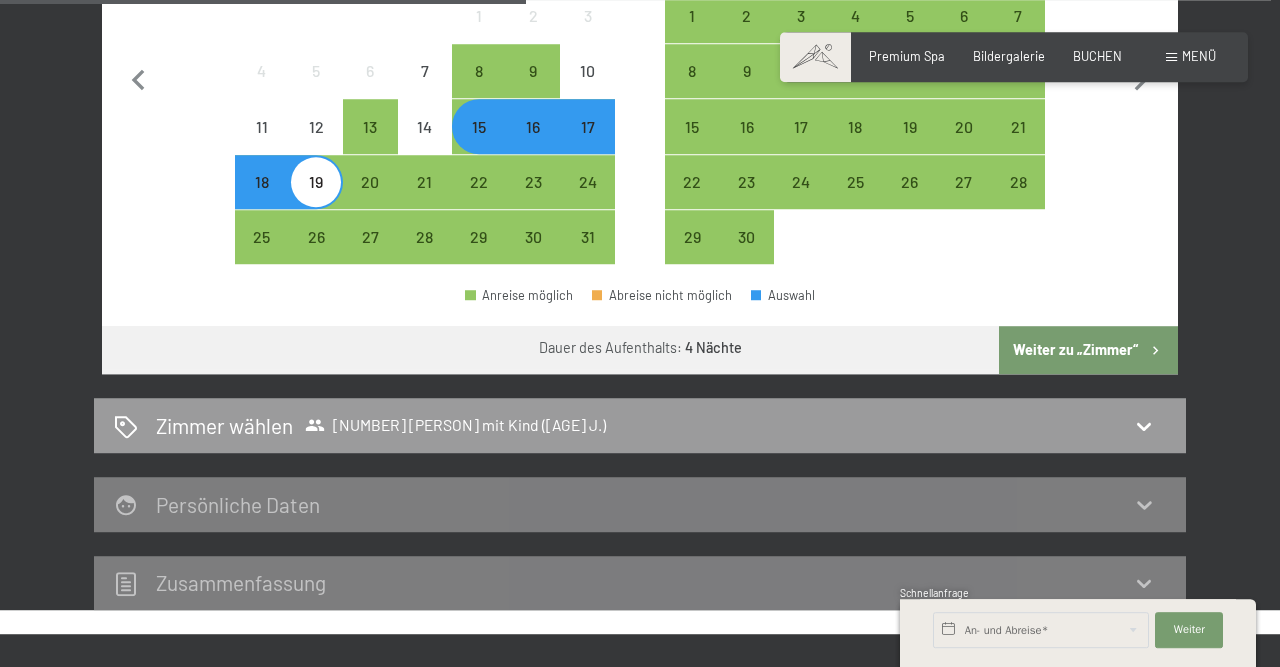 click on "Weiter zu „Zimmer“" at bounding box center [1088, 350] 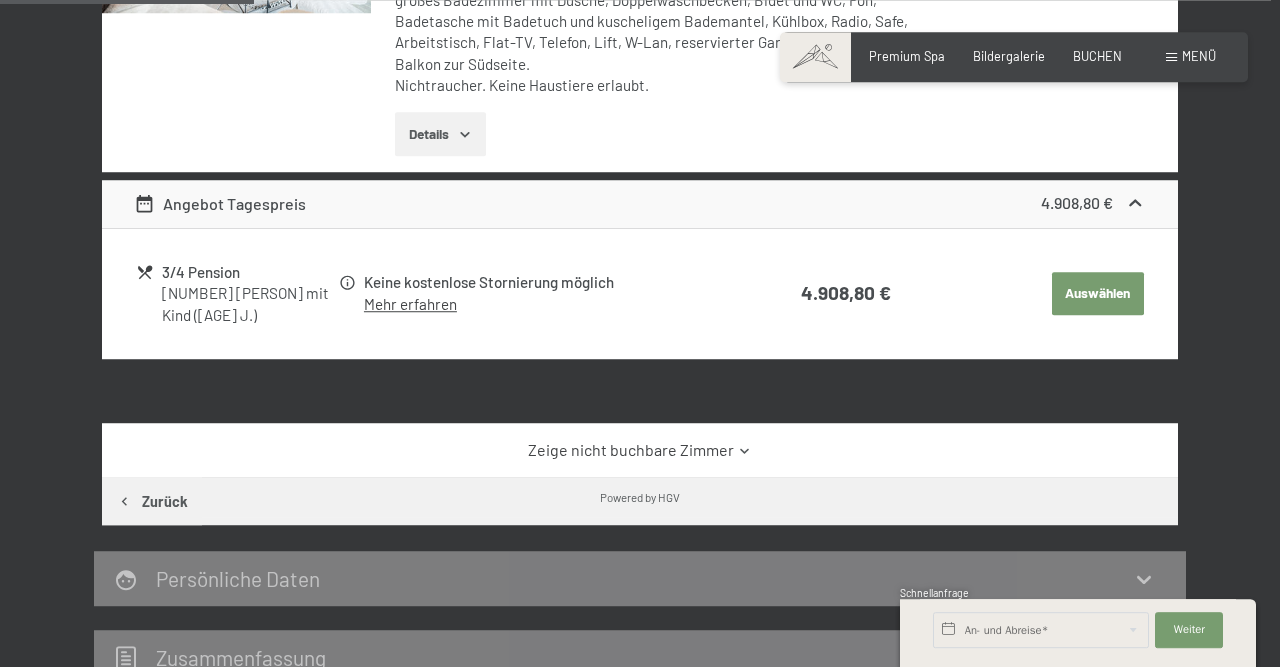 scroll, scrollTop: 382, scrollLeft: 0, axis: vertical 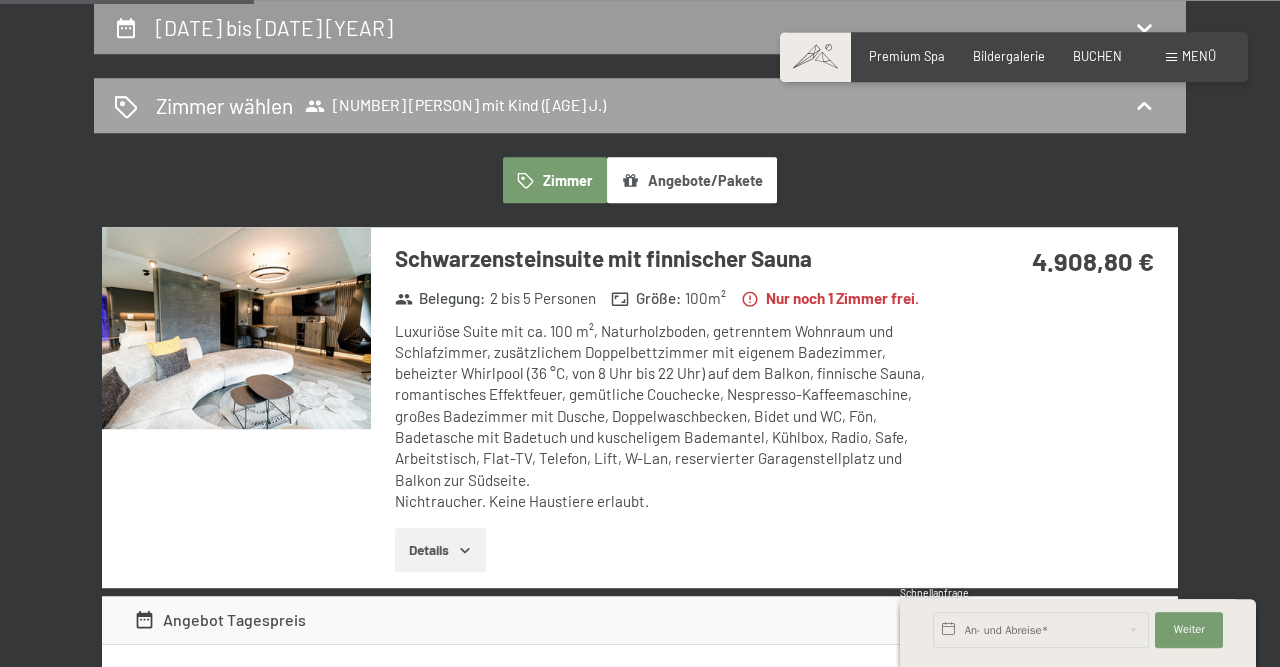 click on "[NUMBER] [PERSON] mit Kind ([AGE] J.)" at bounding box center [455, 106] 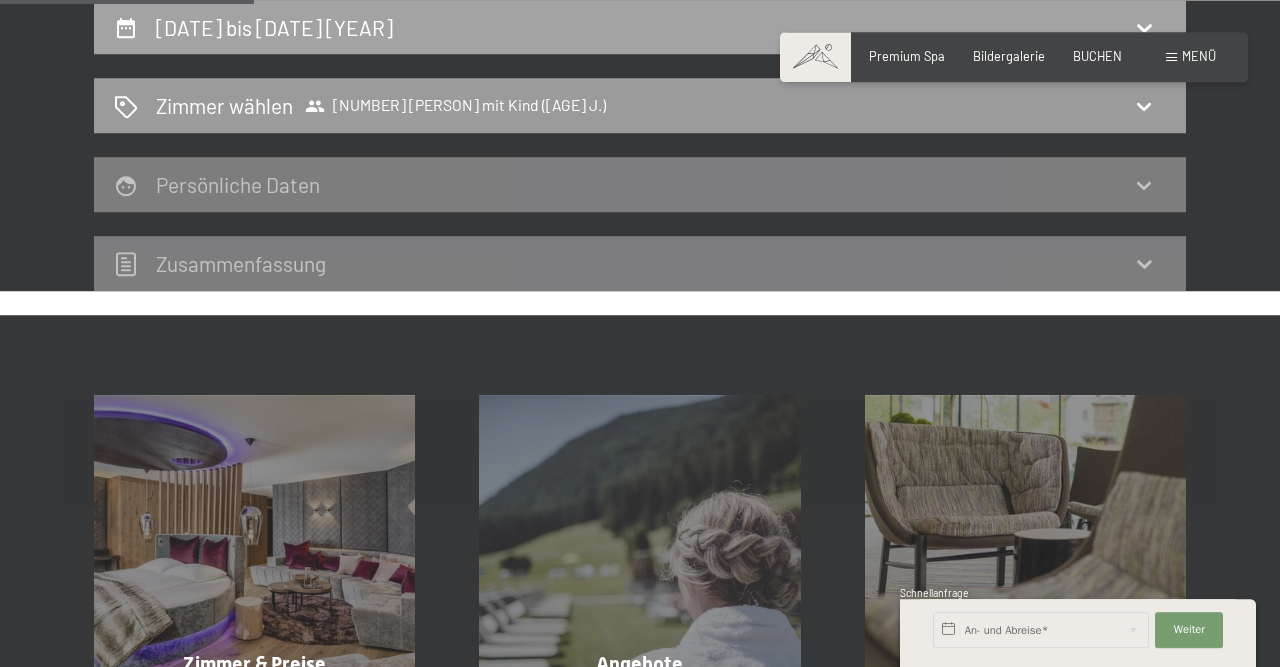 click on "[DATE] bis [DATE] [YEAR]" at bounding box center [274, 27] 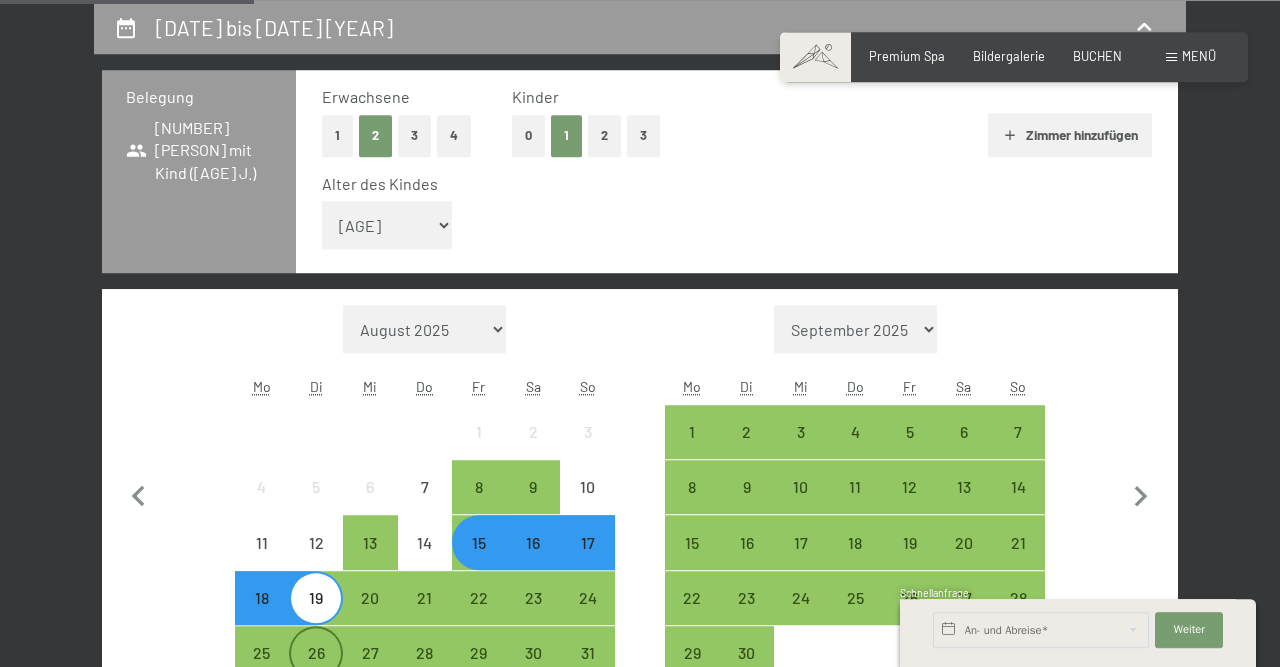 click on "26" at bounding box center (316, 670) 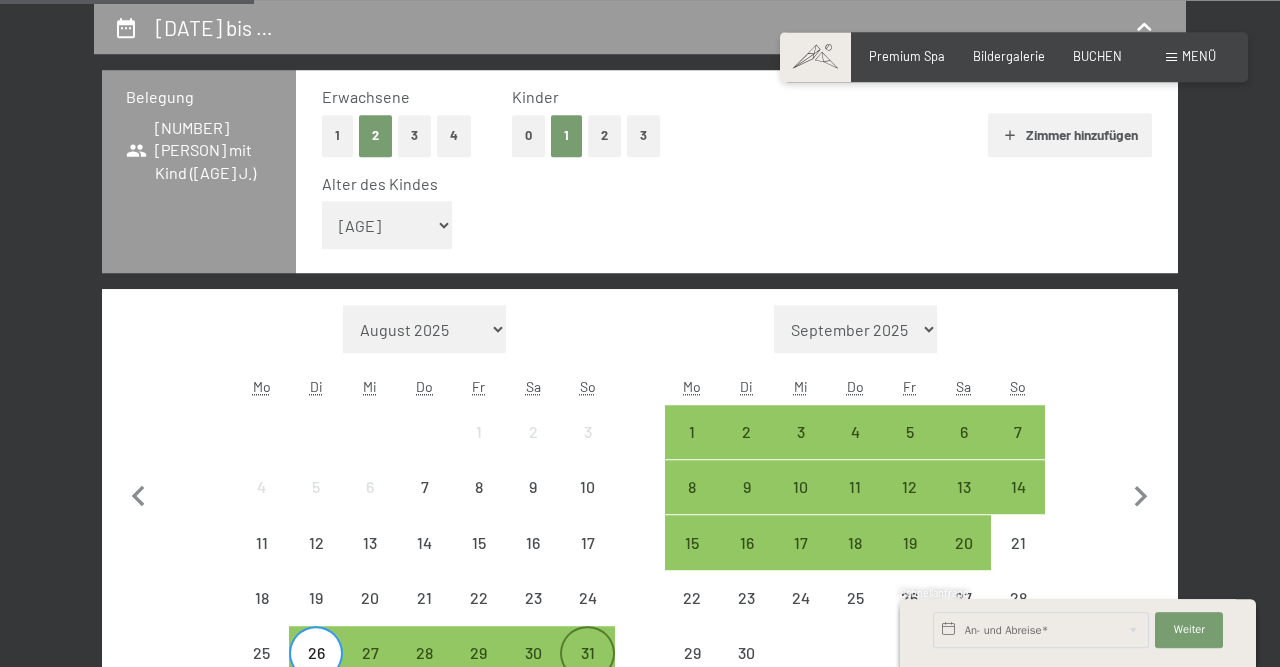 click on "31" at bounding box center (587, 670) 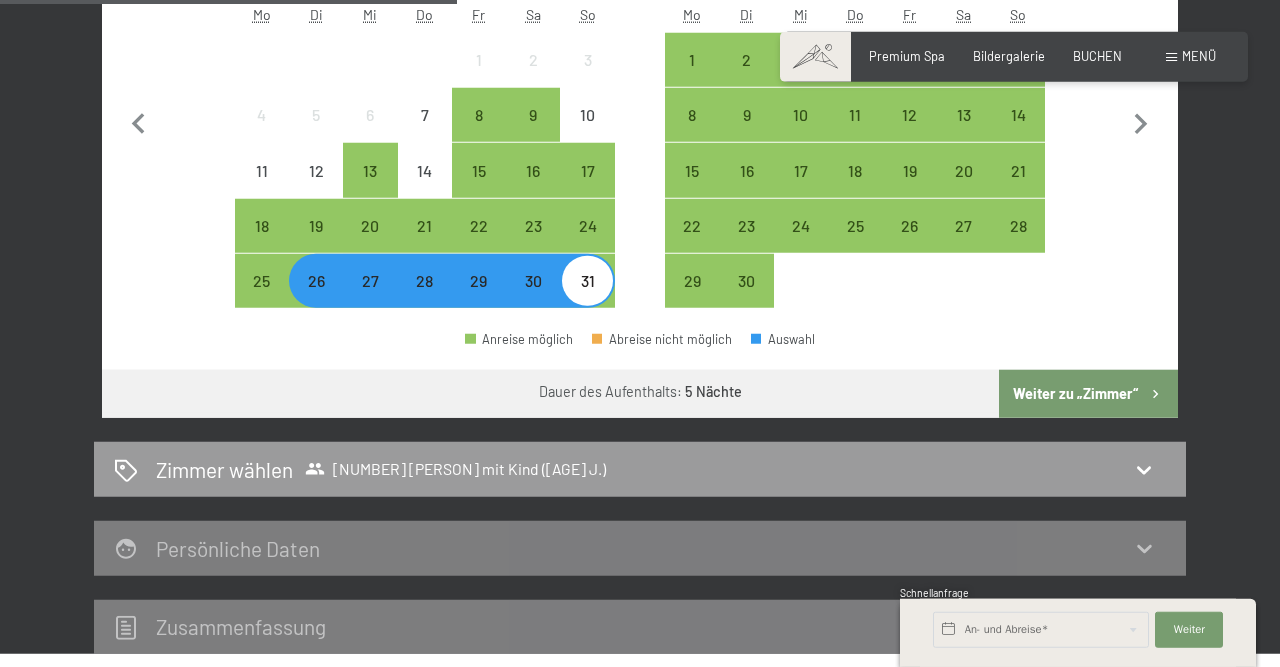scroll, scrollTop: 798, scrollLeft: 0, axis: vertical 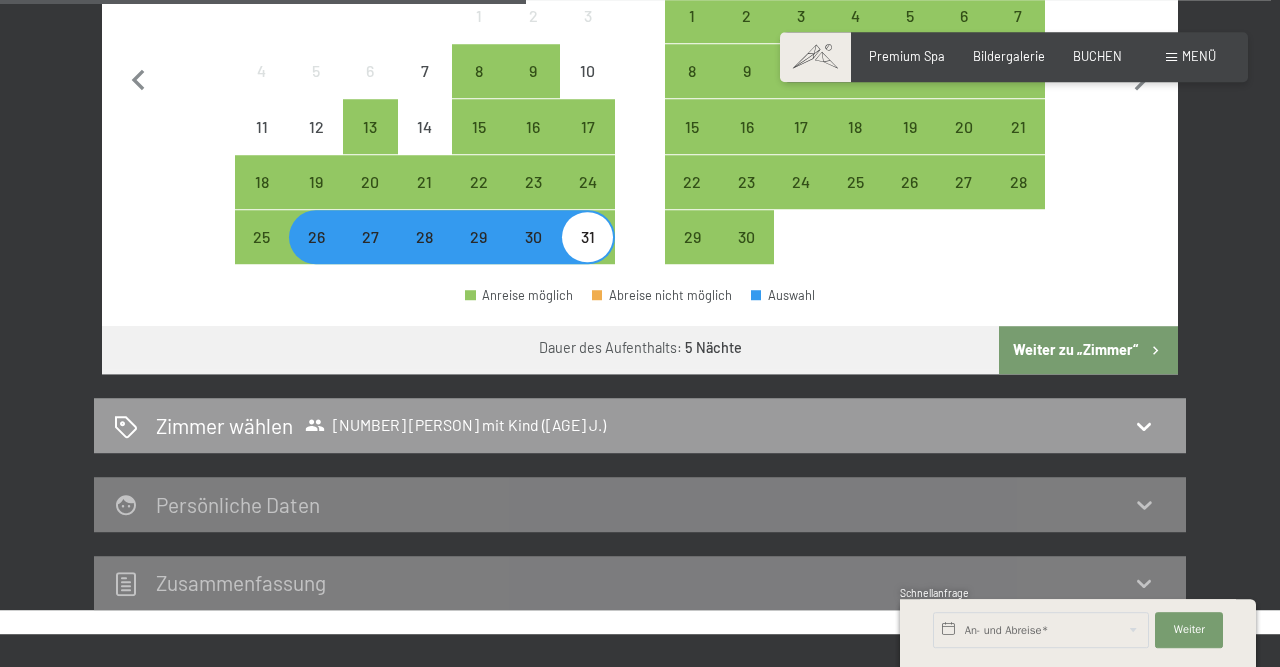 click on "Weiter zu „Zimmer“" at bounding box center (1088, 350) 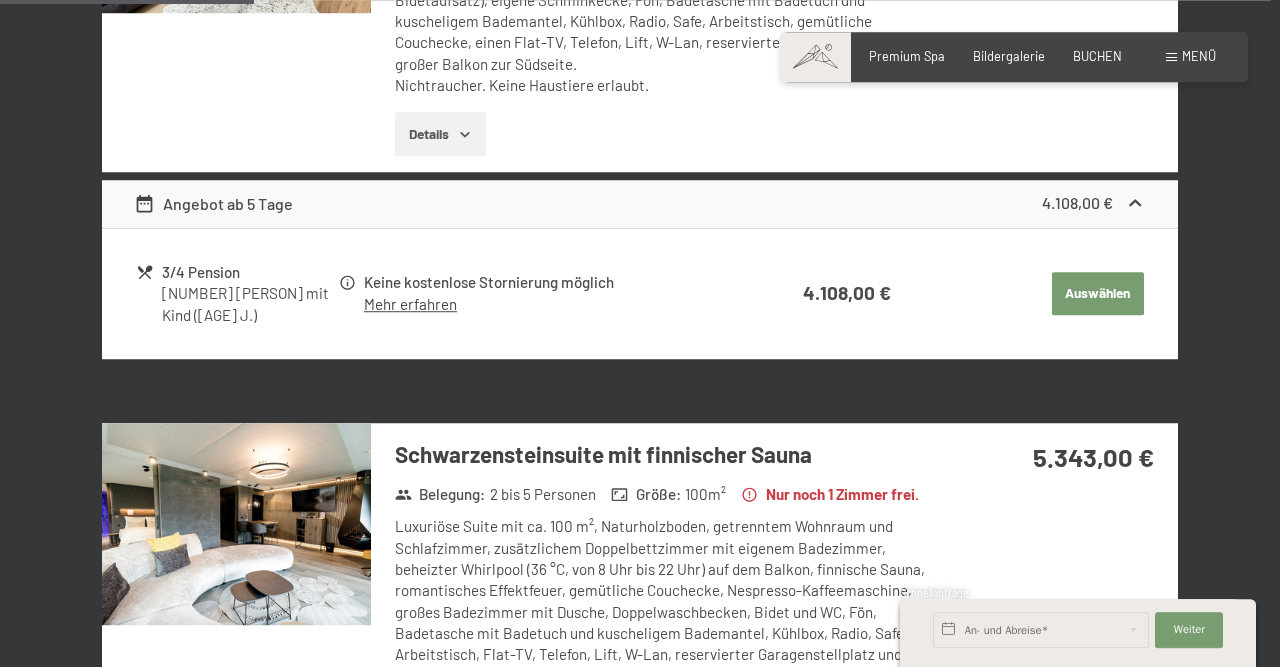 scroll, scrollTop: 382, scrollLeft: 0, axis: vertical 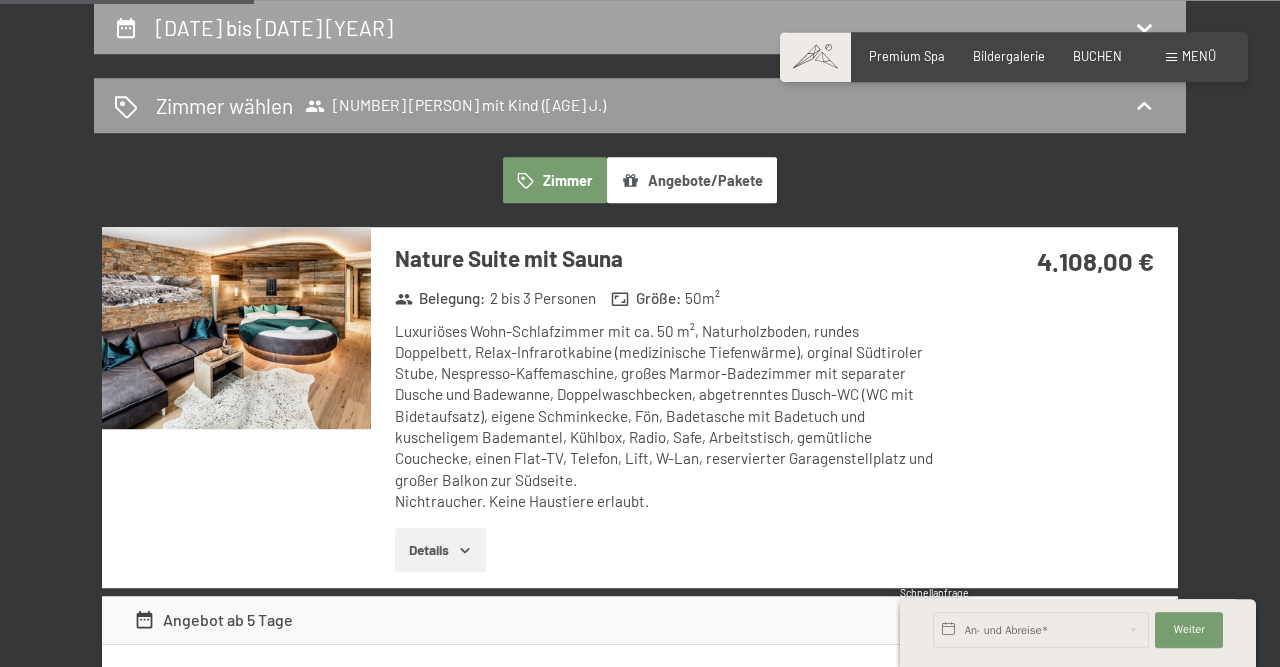 click on "[DATE] bis [DATE] [YEAR]" at bounding box center (274, 27) 